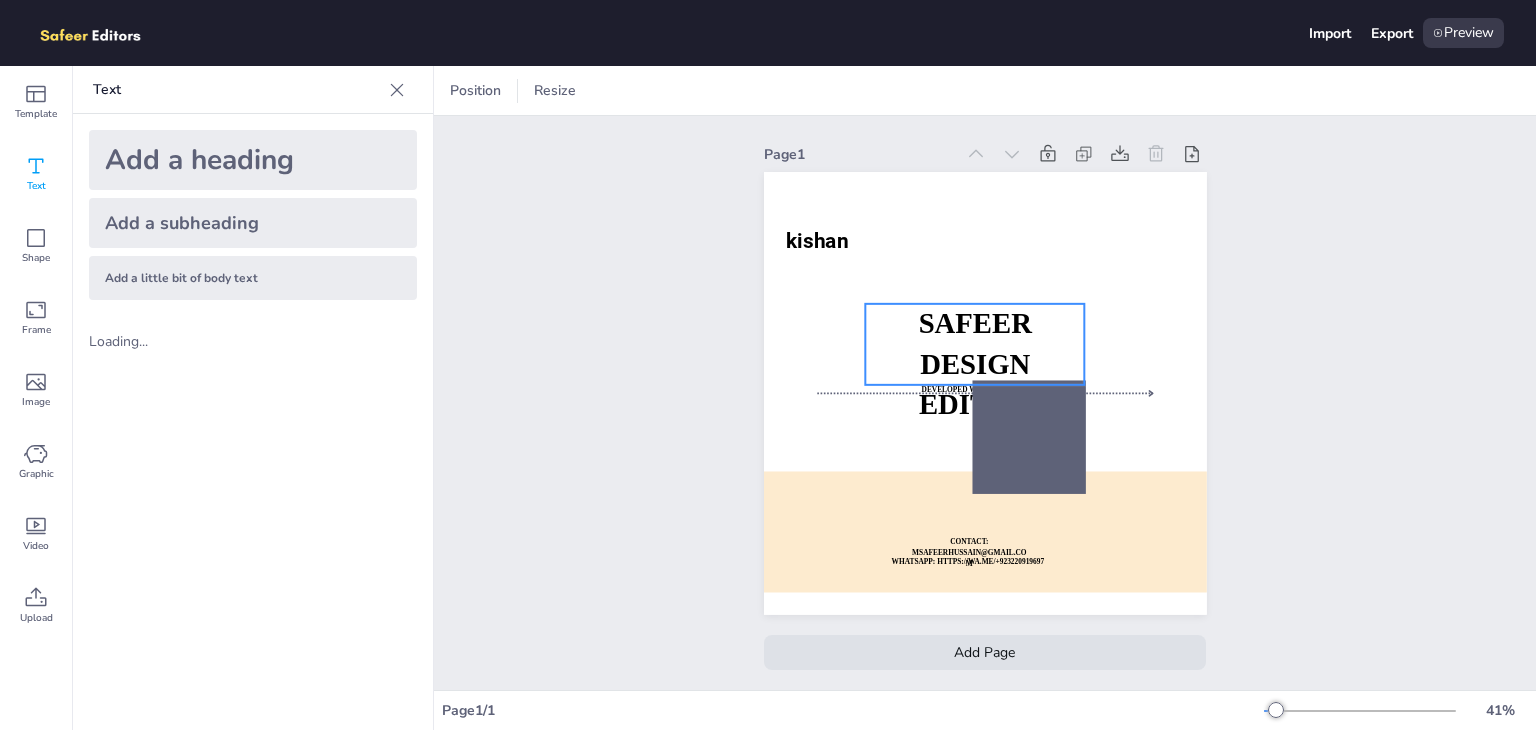 scroll, scrollTop: 0, scrollLeft: 0, axis: both 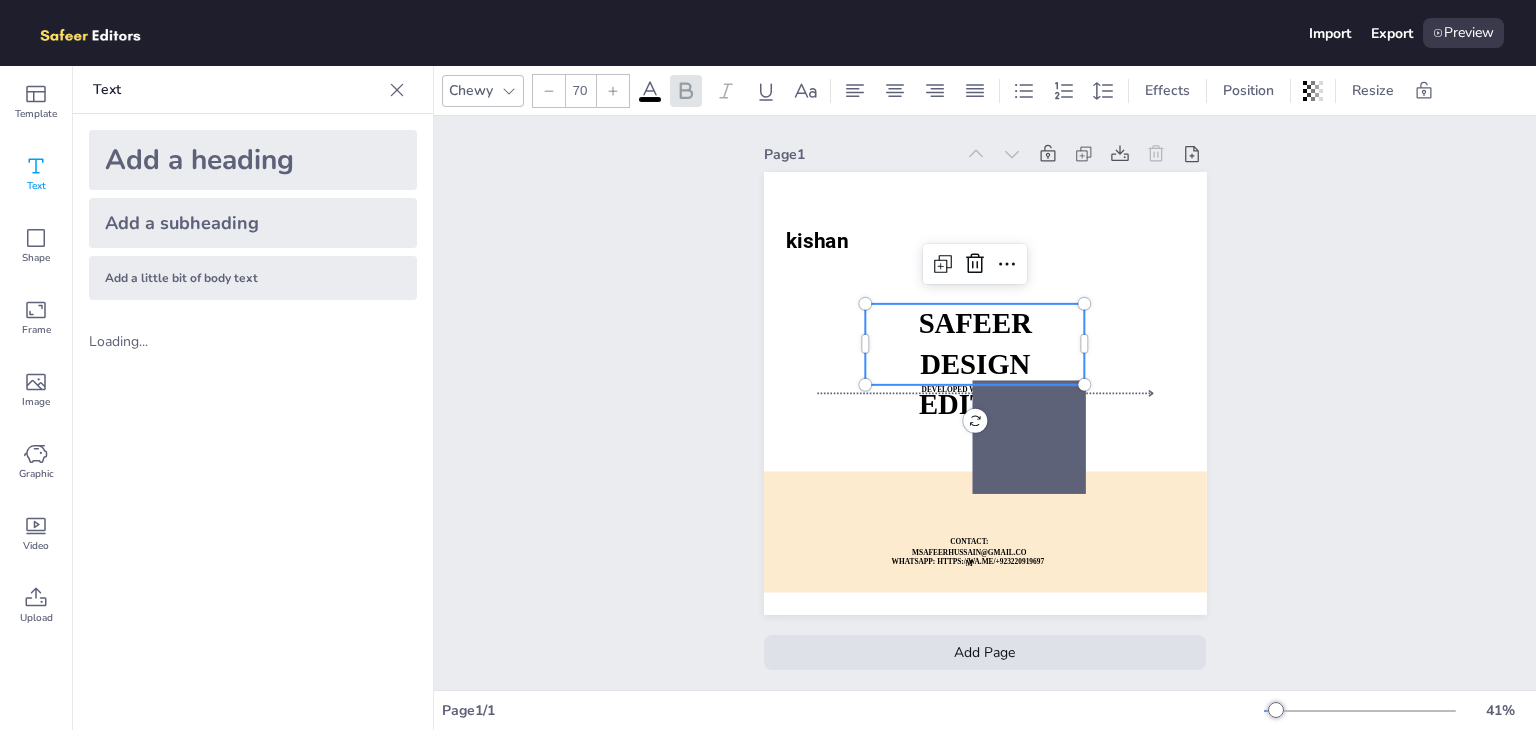 click on "DESIGN EDITOR" at bounding box center (975, 384) 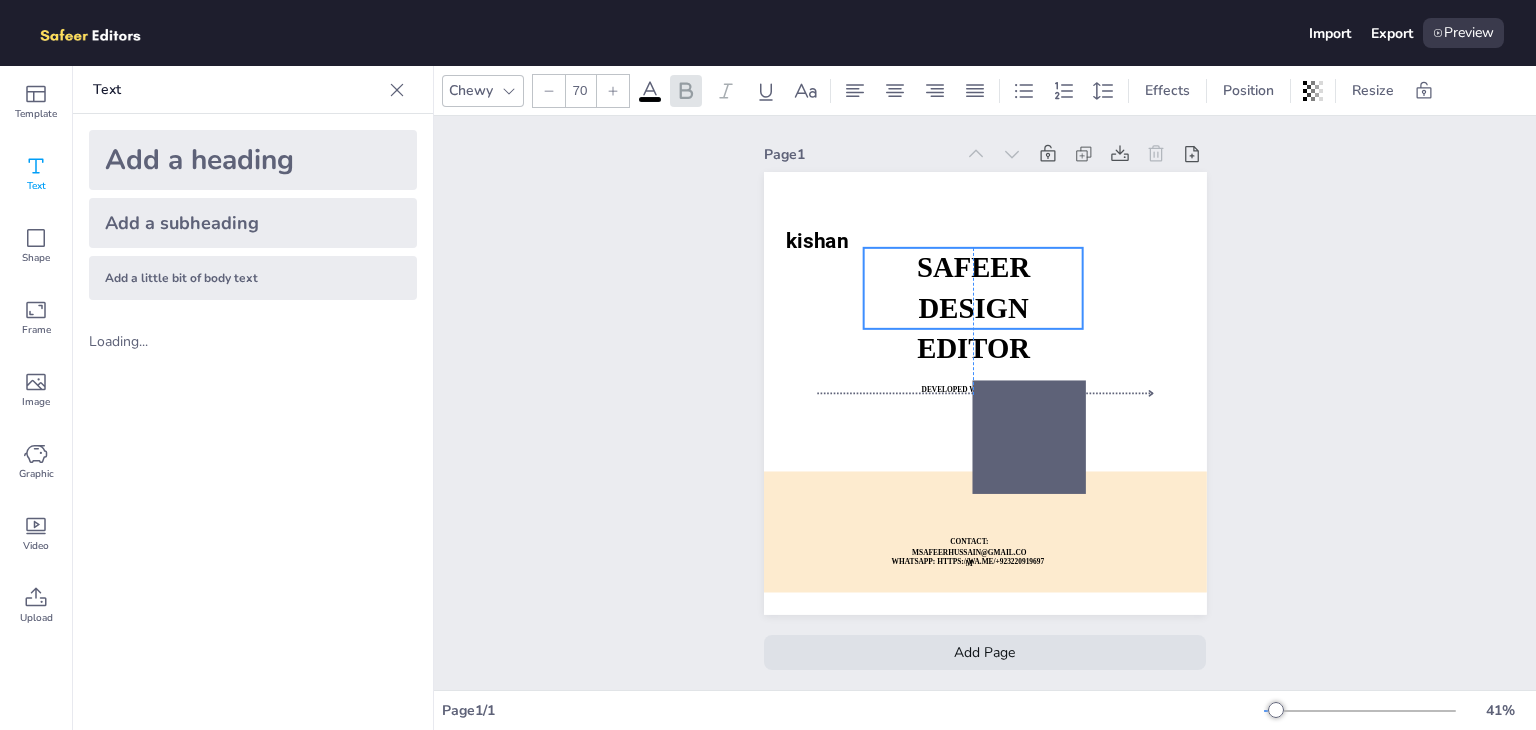 drag, startPoint x: 947, startPoint y: 327, endPoint x: 943, endPoint y: 271, distance: 56.142673 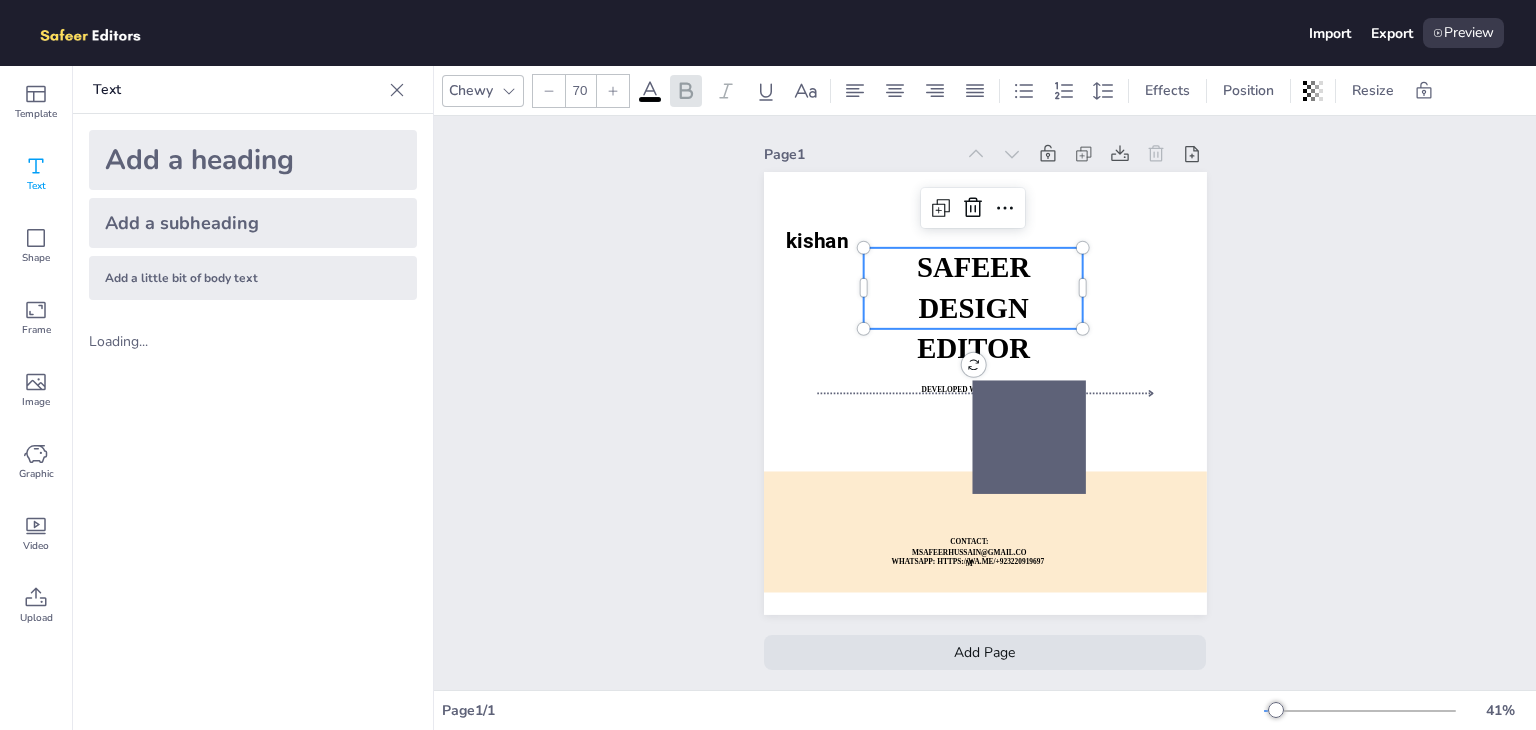 click on "DESIGN EDITOR" at bounding box center (973, 328) 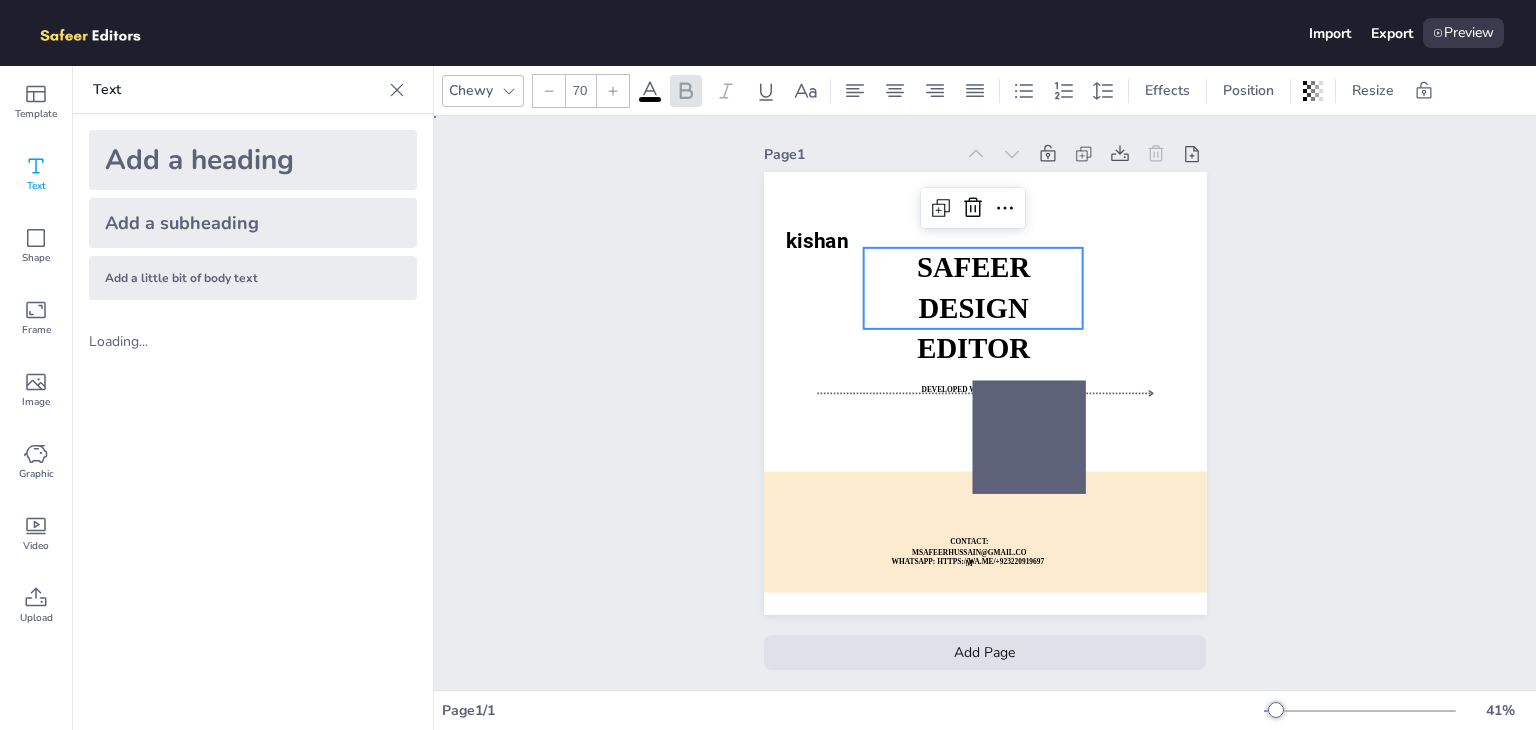 click on "DESIGN EDITOR" at bounding box center [973, 328] 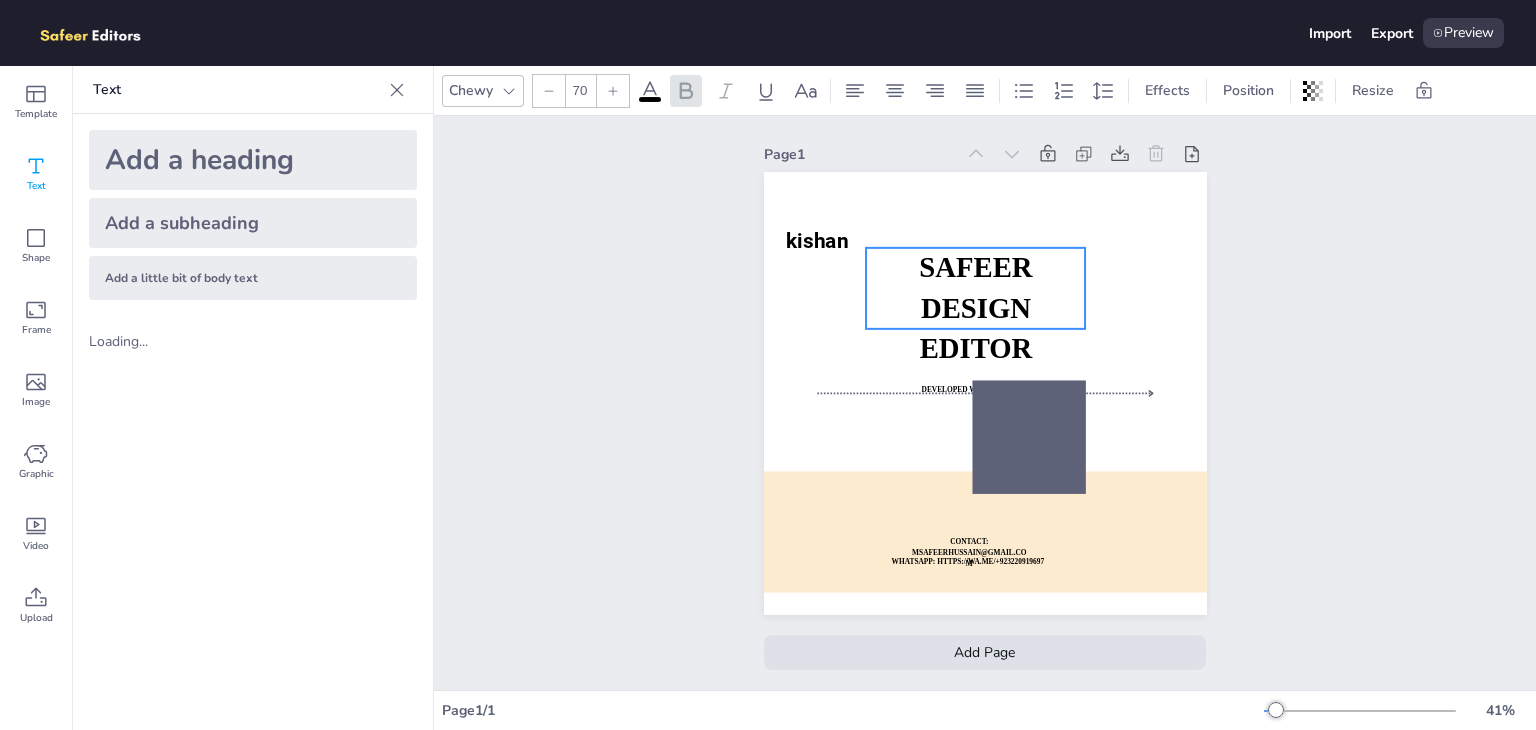 click on "DESIGN EDITOR" at bounding box center (976, 328) 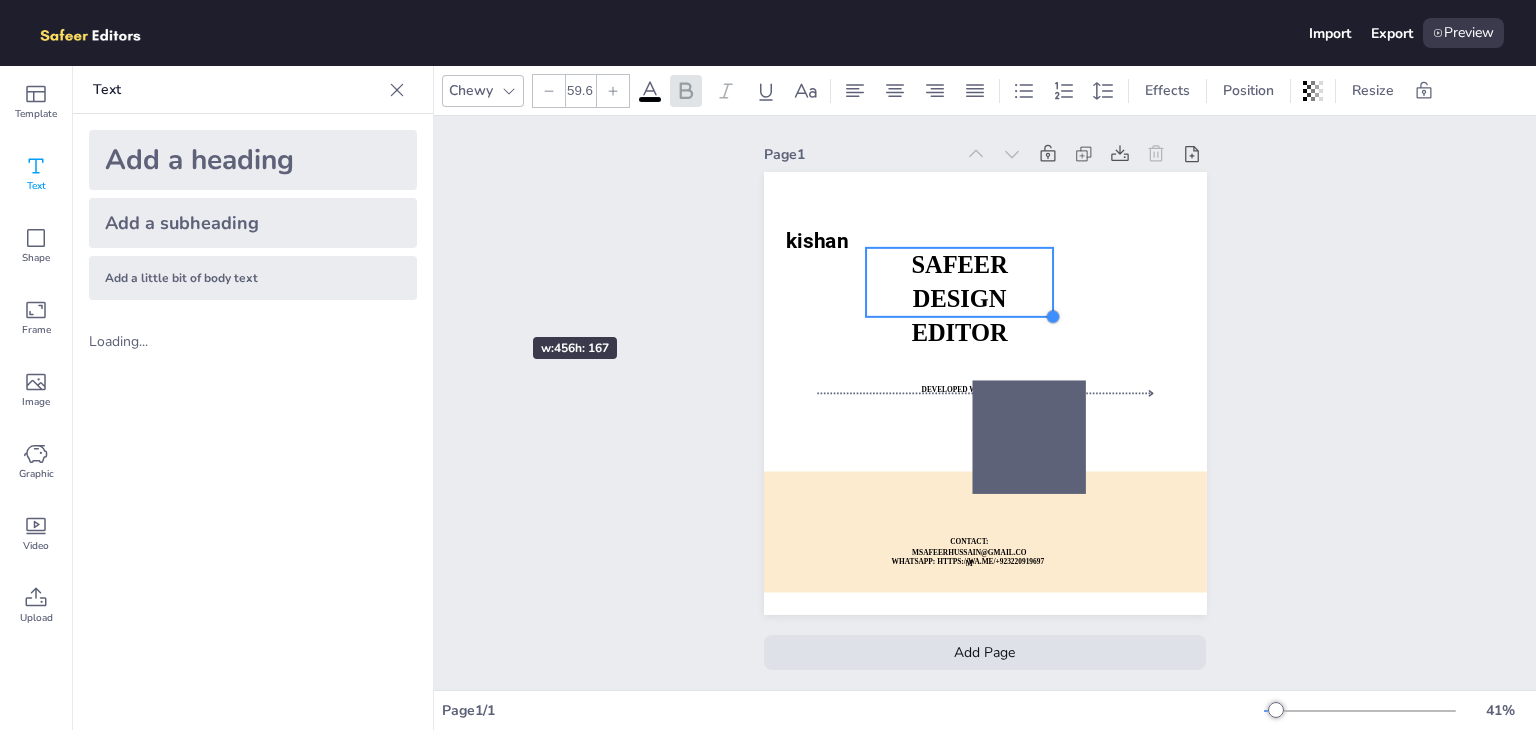 type on "57.8" 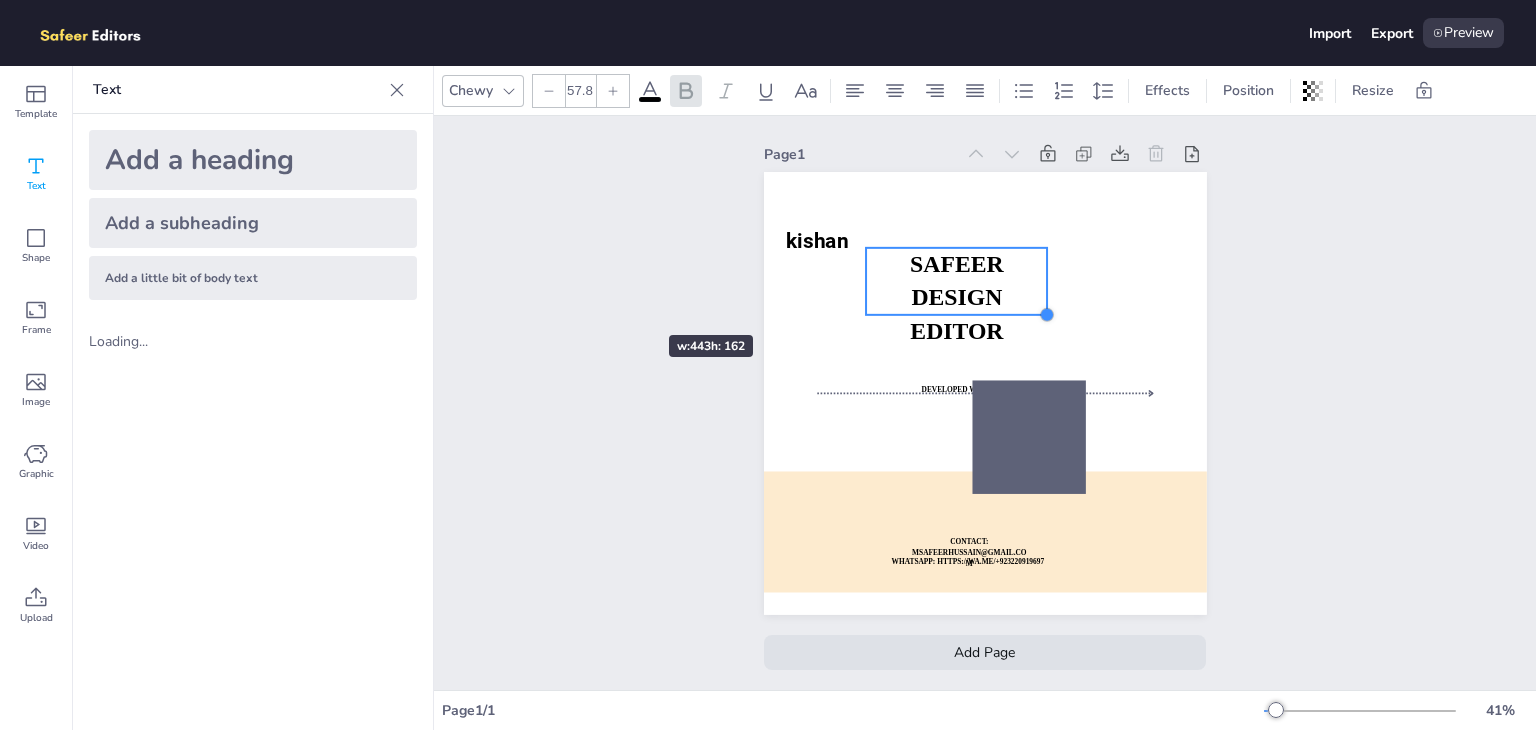 drag, startPoint x: 1080, startPoint y: 317, endPoint x: 637, endPoint y: 300, distance: 443.32608 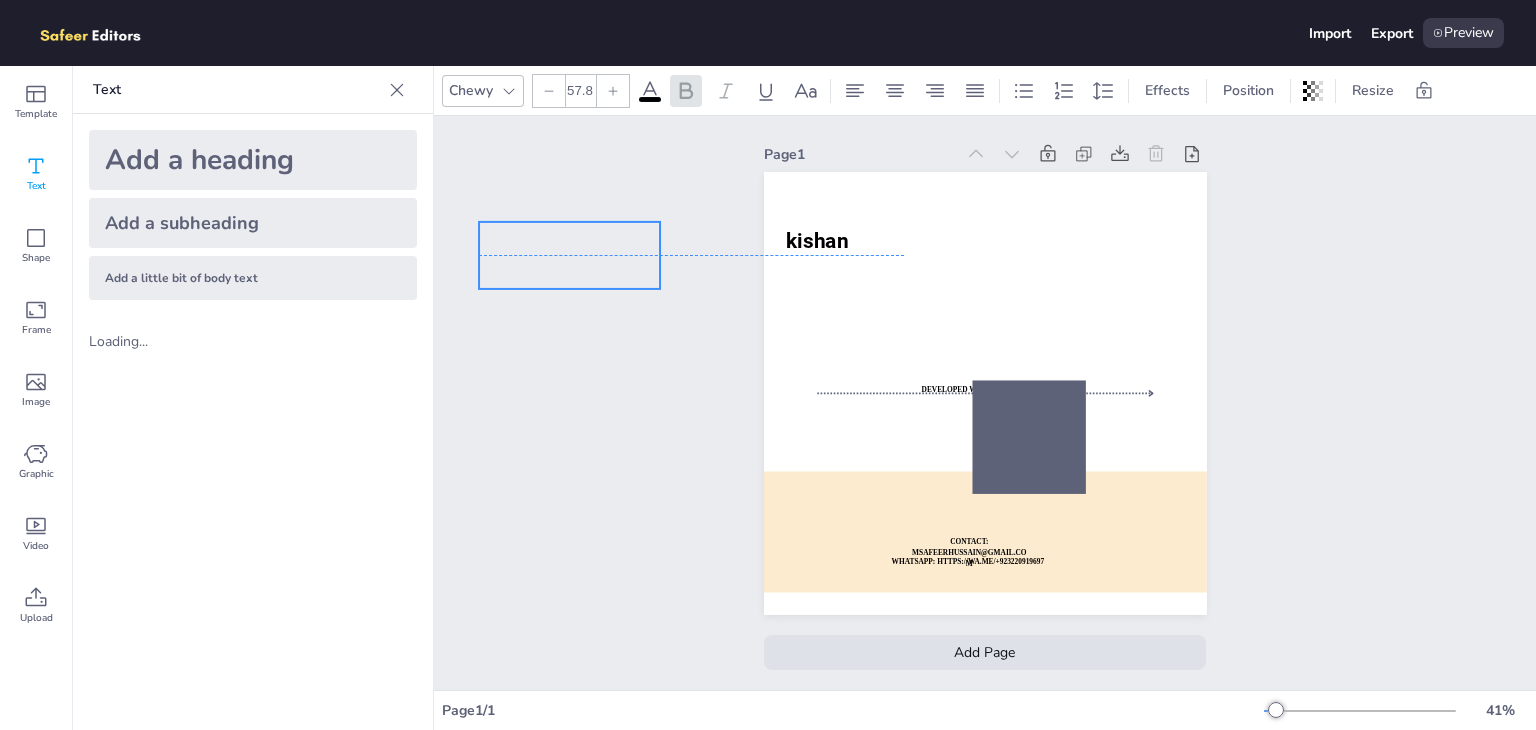 drag, startPoint x: 935, startPoint y: 254, endPoint x: 548, endPoint y: 226, distance: 388.0116 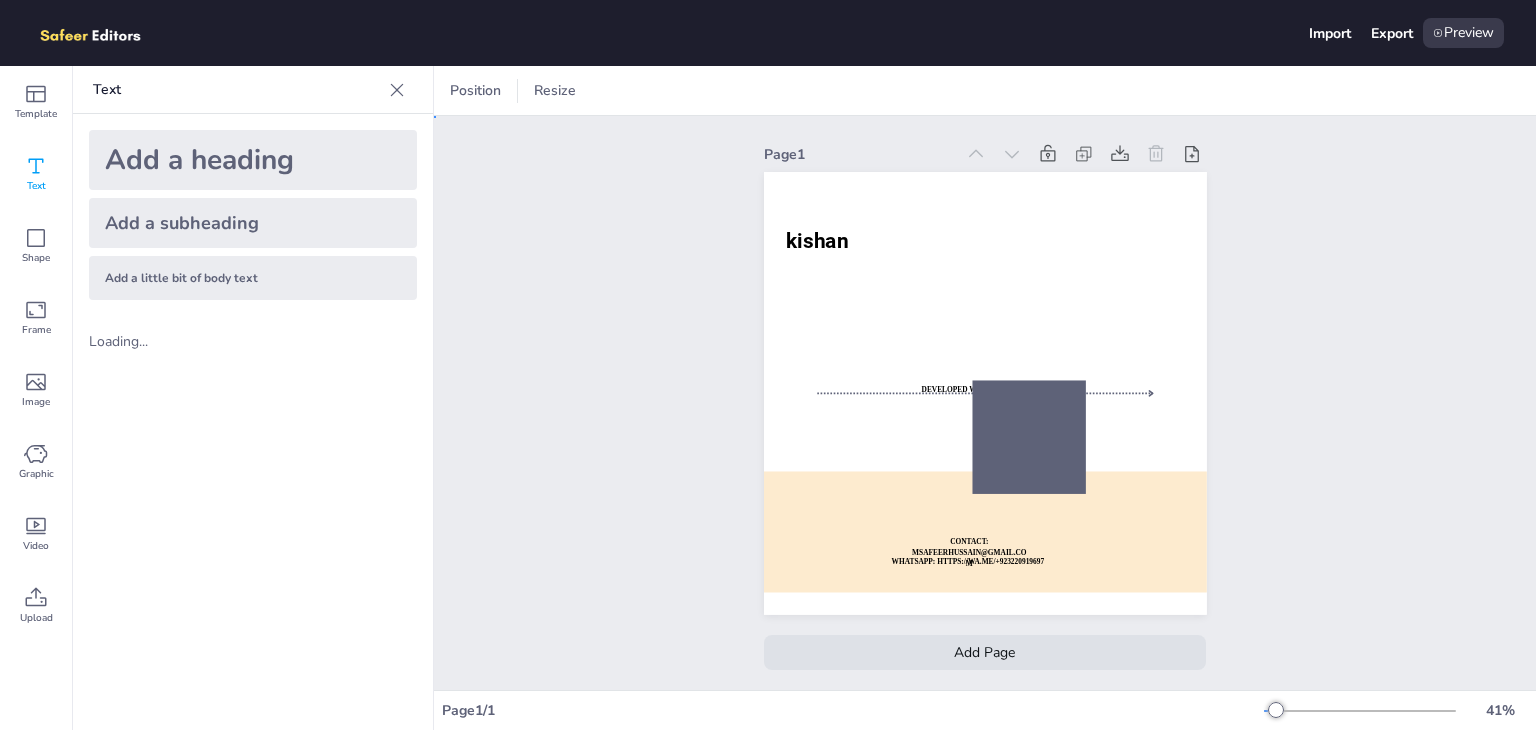 click on "Page  1 DEVELOPED WITH REACTJS WHATSAPP: https://wa.me/[PHONE] CONTACT: [EMAIL] kishan Add Page" at bounding box center [985, 403] 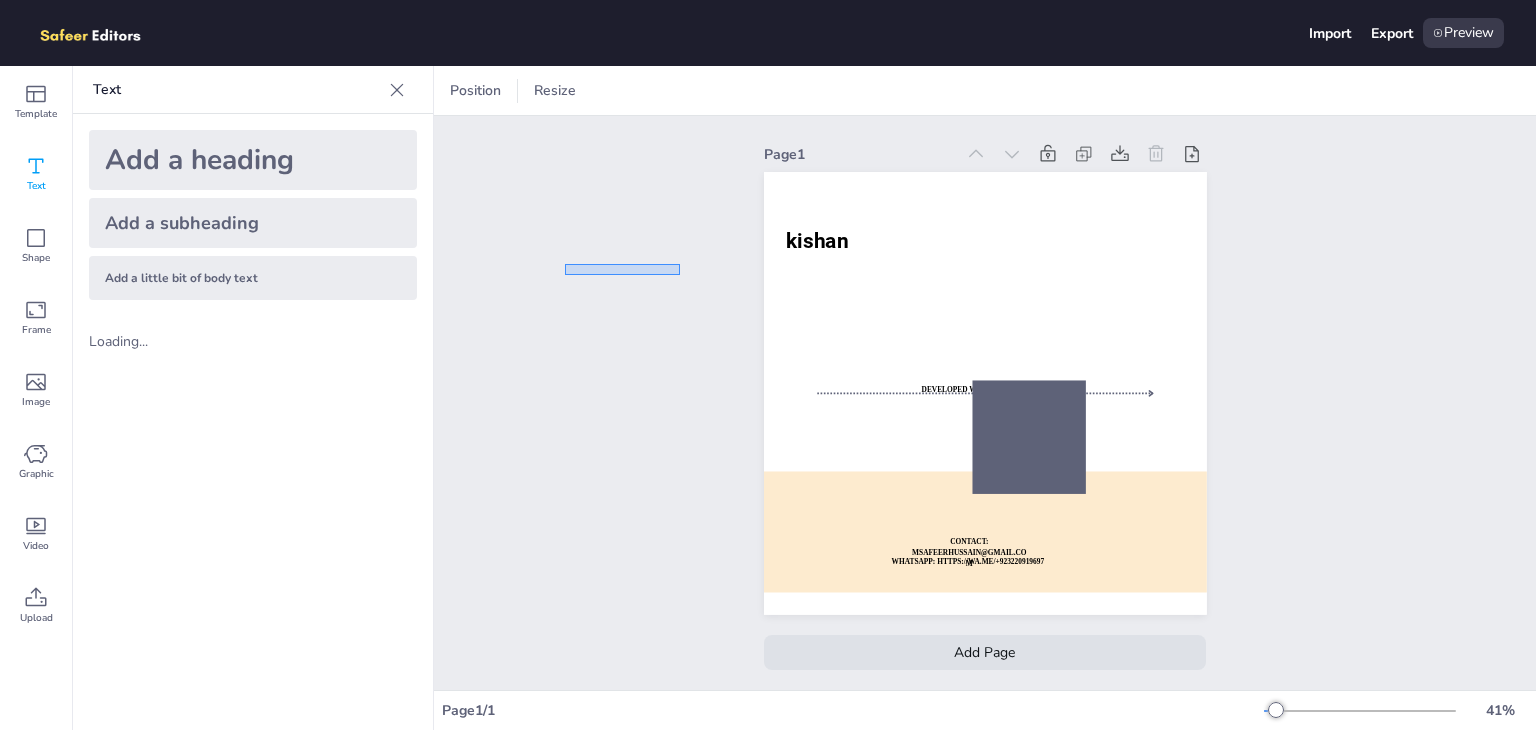drag, startPoint x: 565, startPoint y: 248, endPoint x: 715, endPoint y: 264, distance: 150.85092 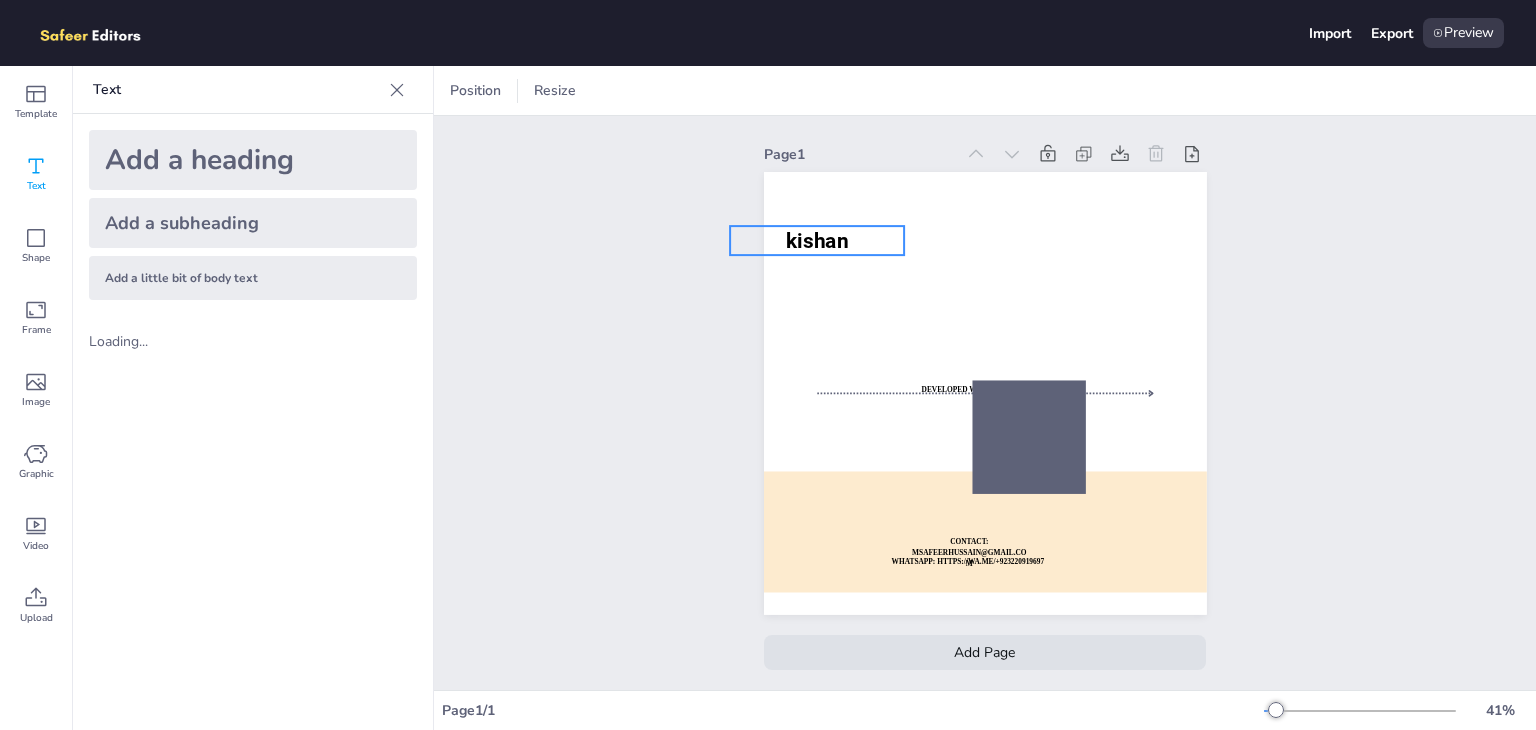 click on "kishan" at bounding box center [817, 241] 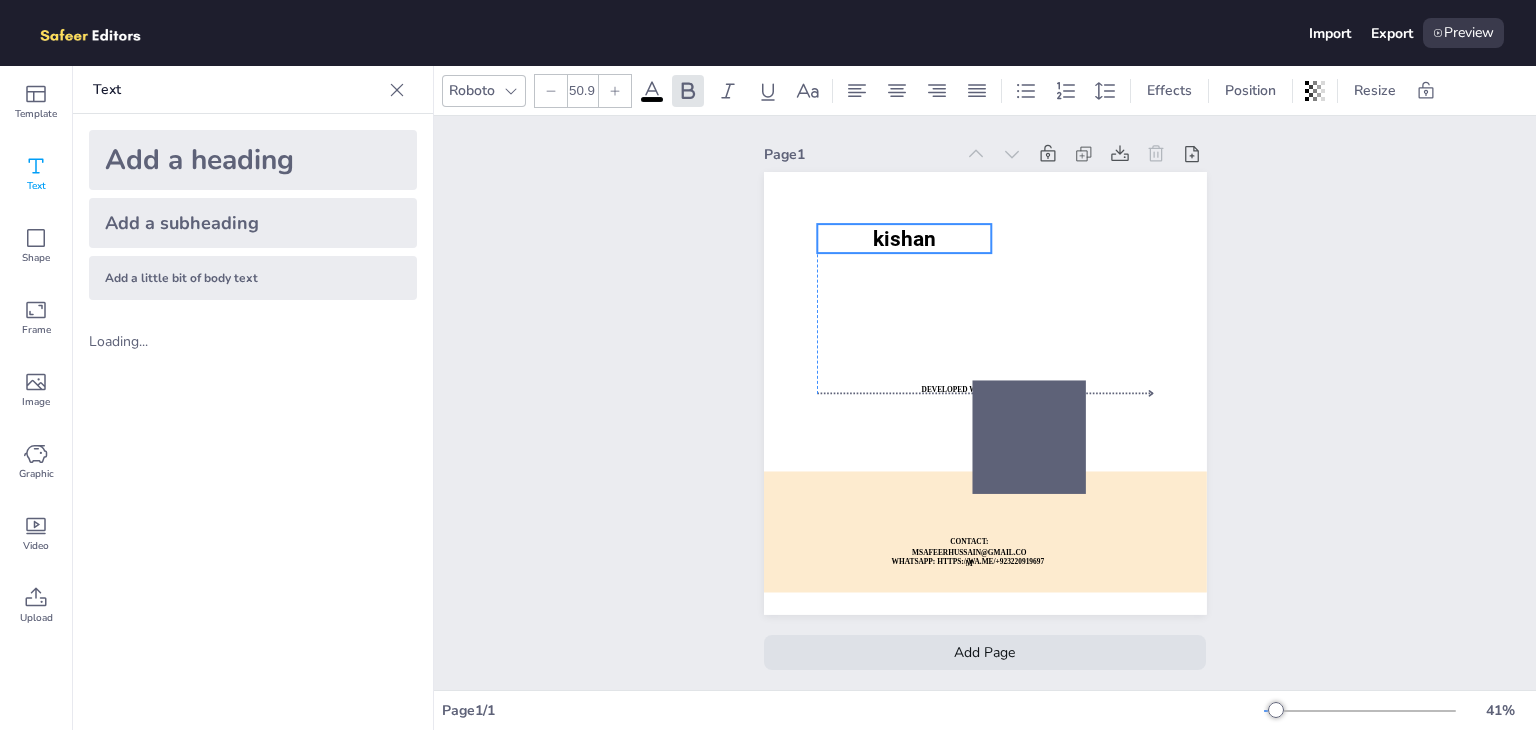 drag, startPoint x: 832, startPoint y: 222, endPoint x: 896, endPoint y: 221, distance: 64.00781 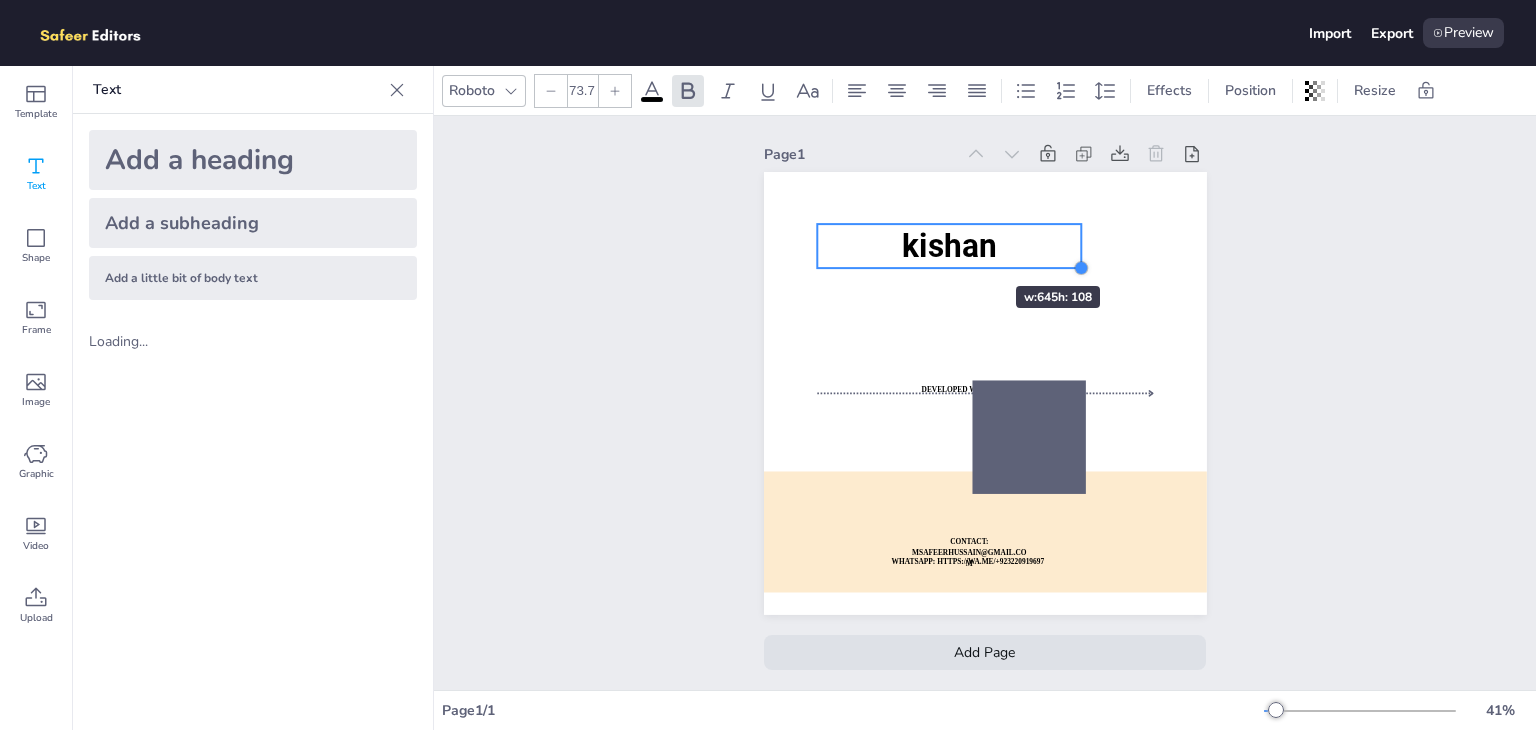 type on "71.9" 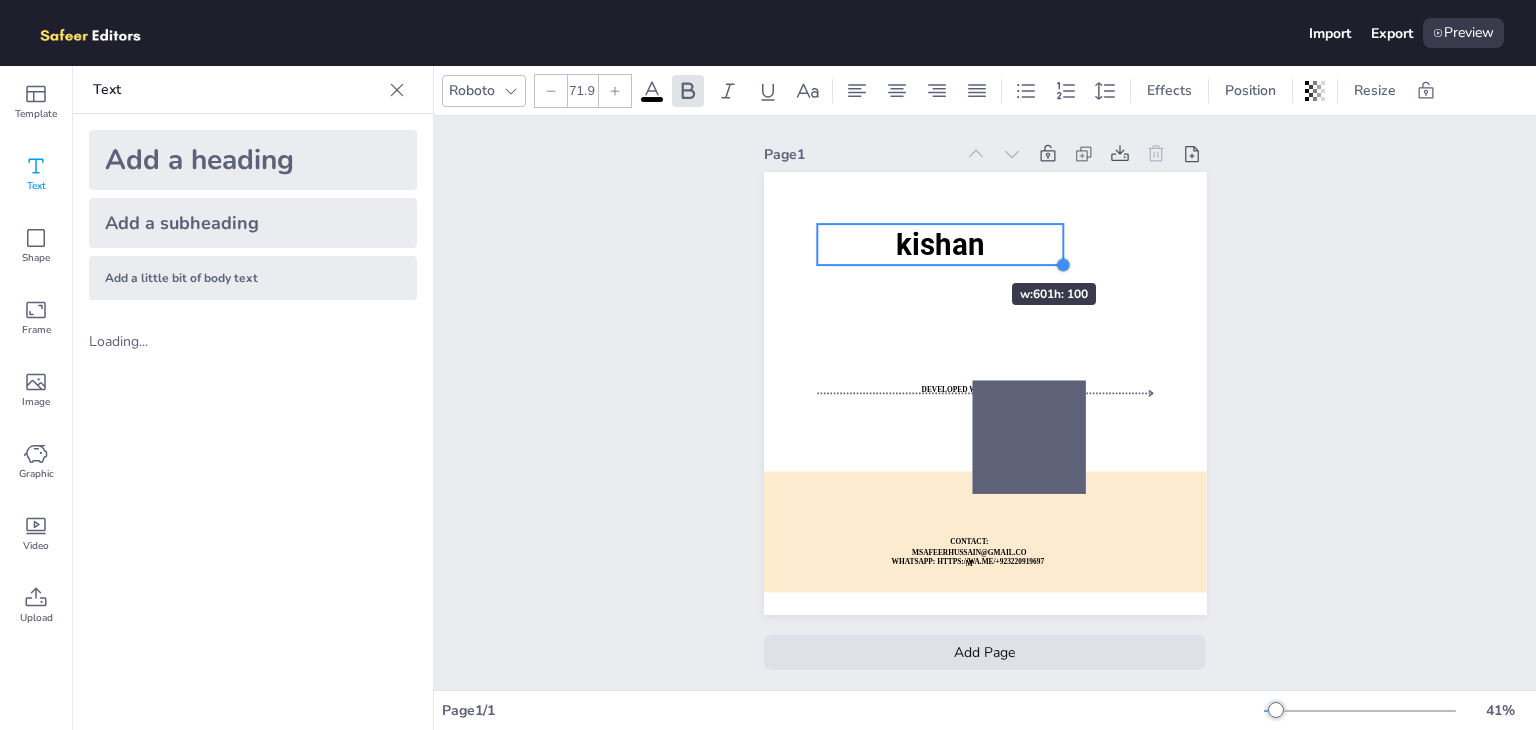 drag, startPoint x: 988, startPoint y: 255, endPoint x: 952, endPoint y: 247, distance: 36.878178 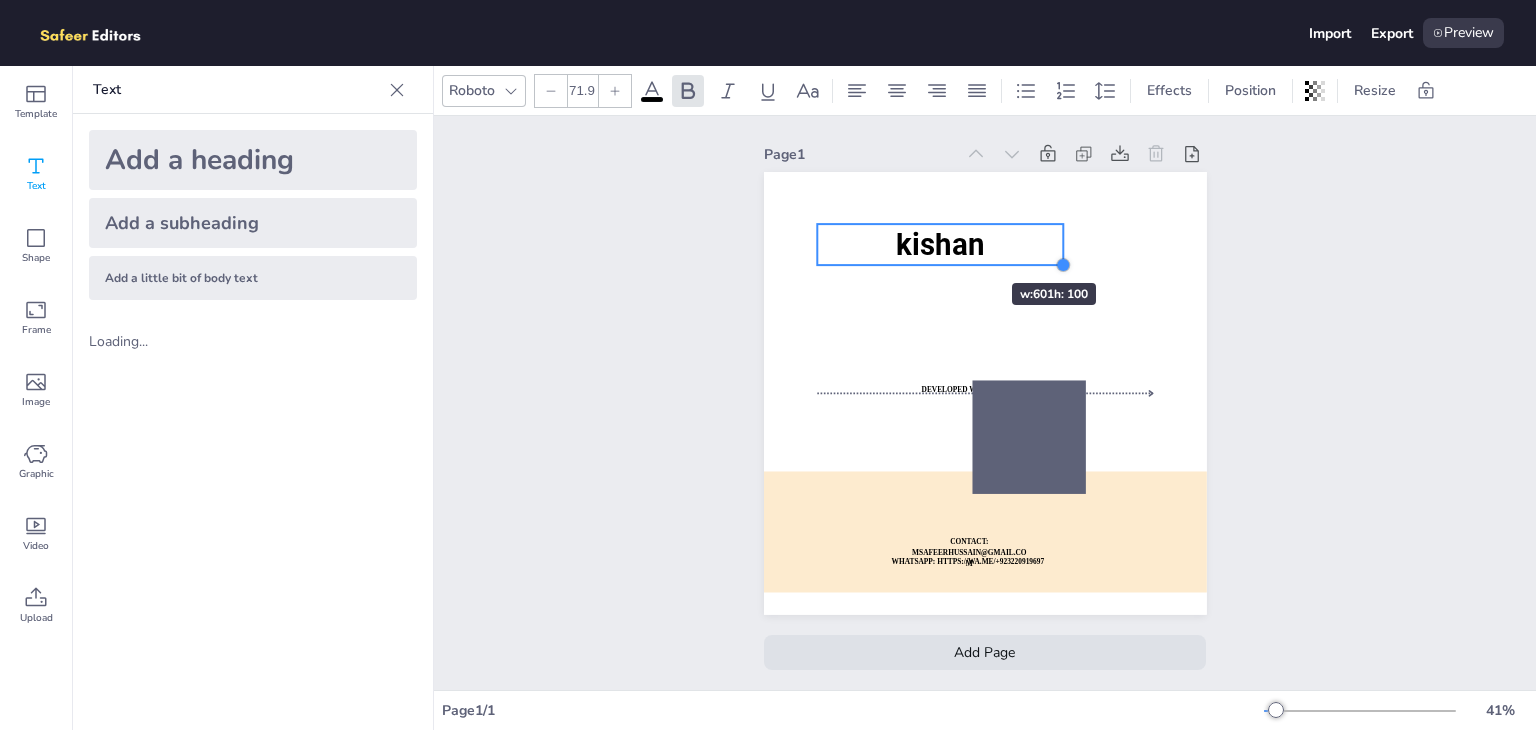 click on "DEVELOPED WITH REACTJS WHATSAPP: https://wa.me/[PHONE] CONTACT: [EMAIL] kishan" at bounding box center (985, 393) 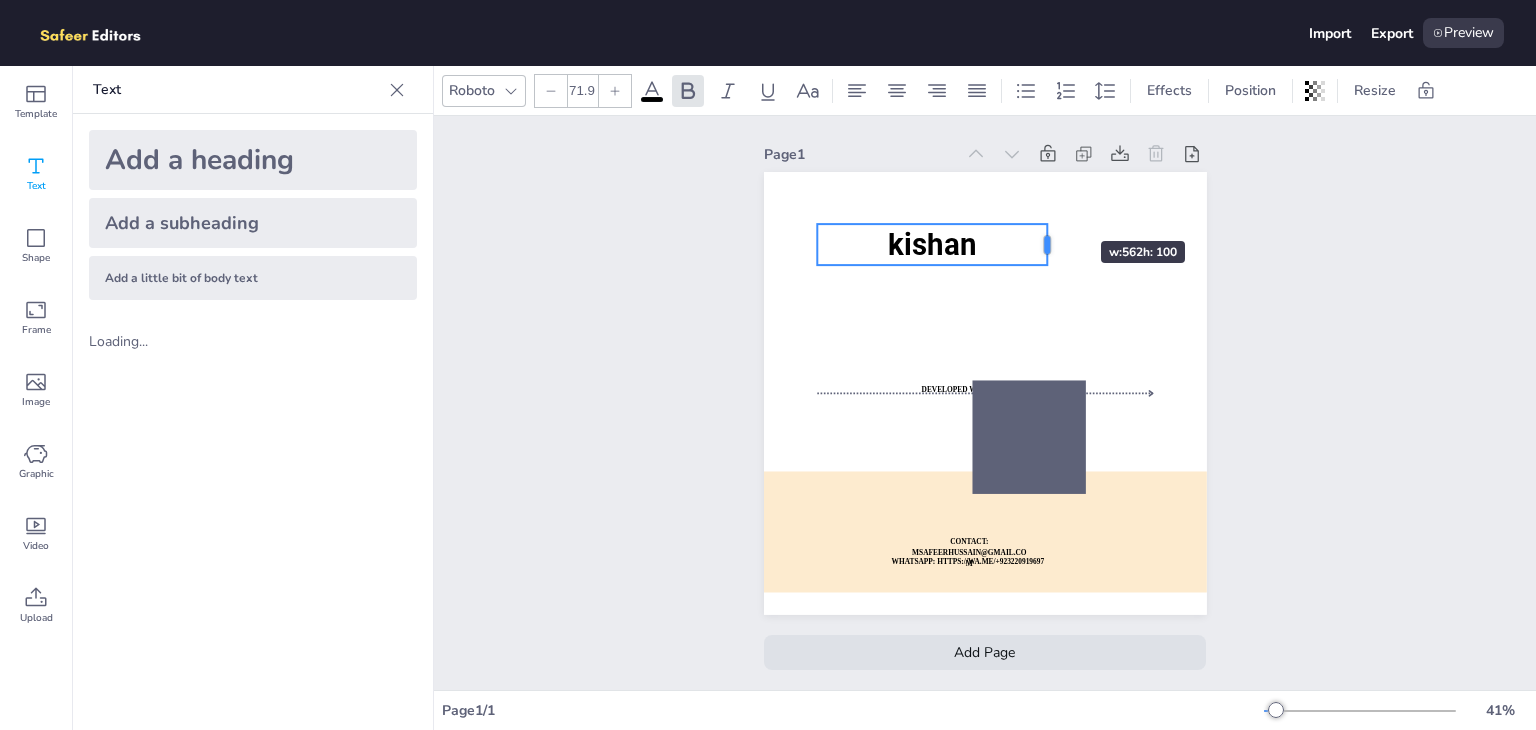 drag, startPoint x: 1057, startPoint y: 225, endPoint x: 1041, endPoint y: 205, distance: 25.612497 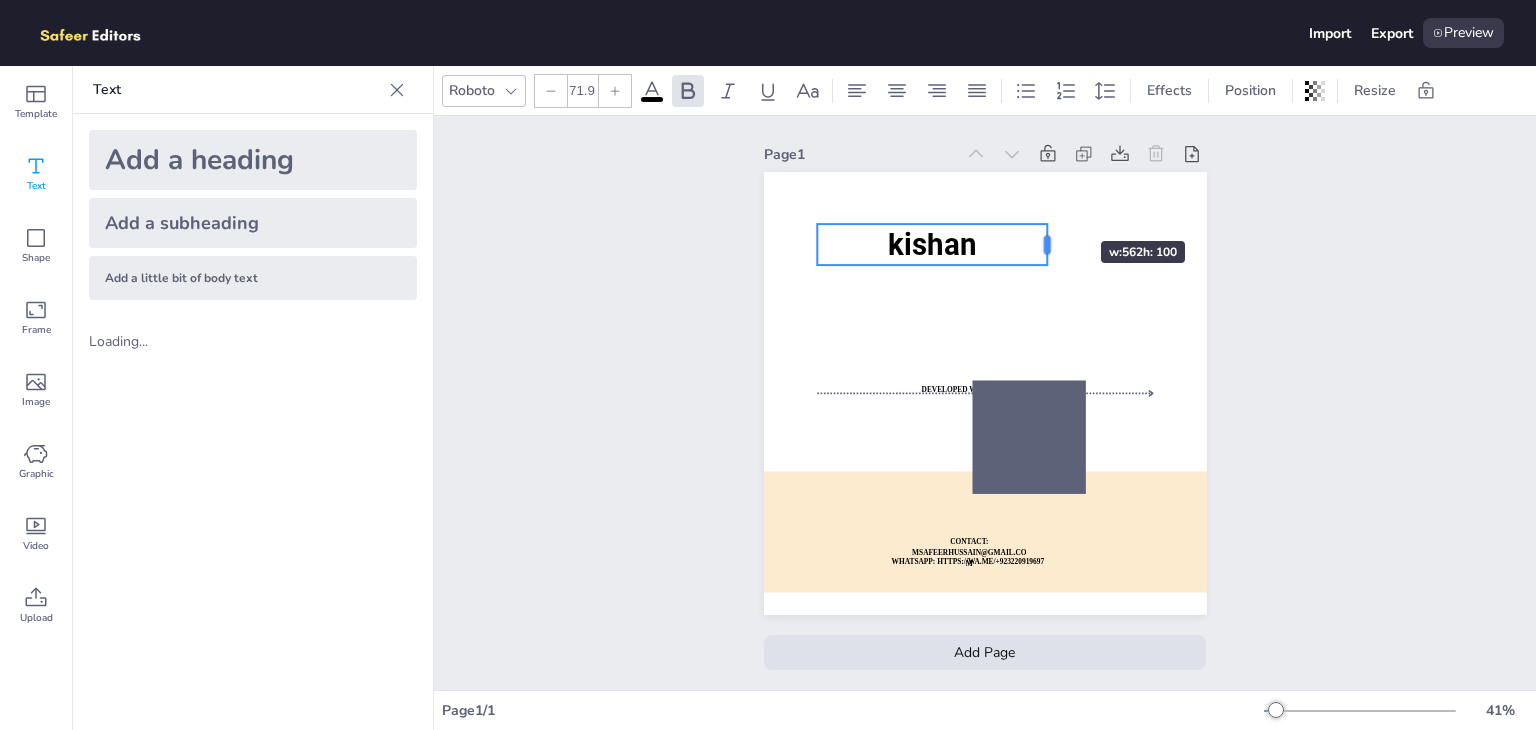 click on "DEVELOPED WITH REACTJS WHATSAPP: https://wa.me/[PHONE] CONTACT: [EMAIL] kishan" at bounding box center [985, 393] 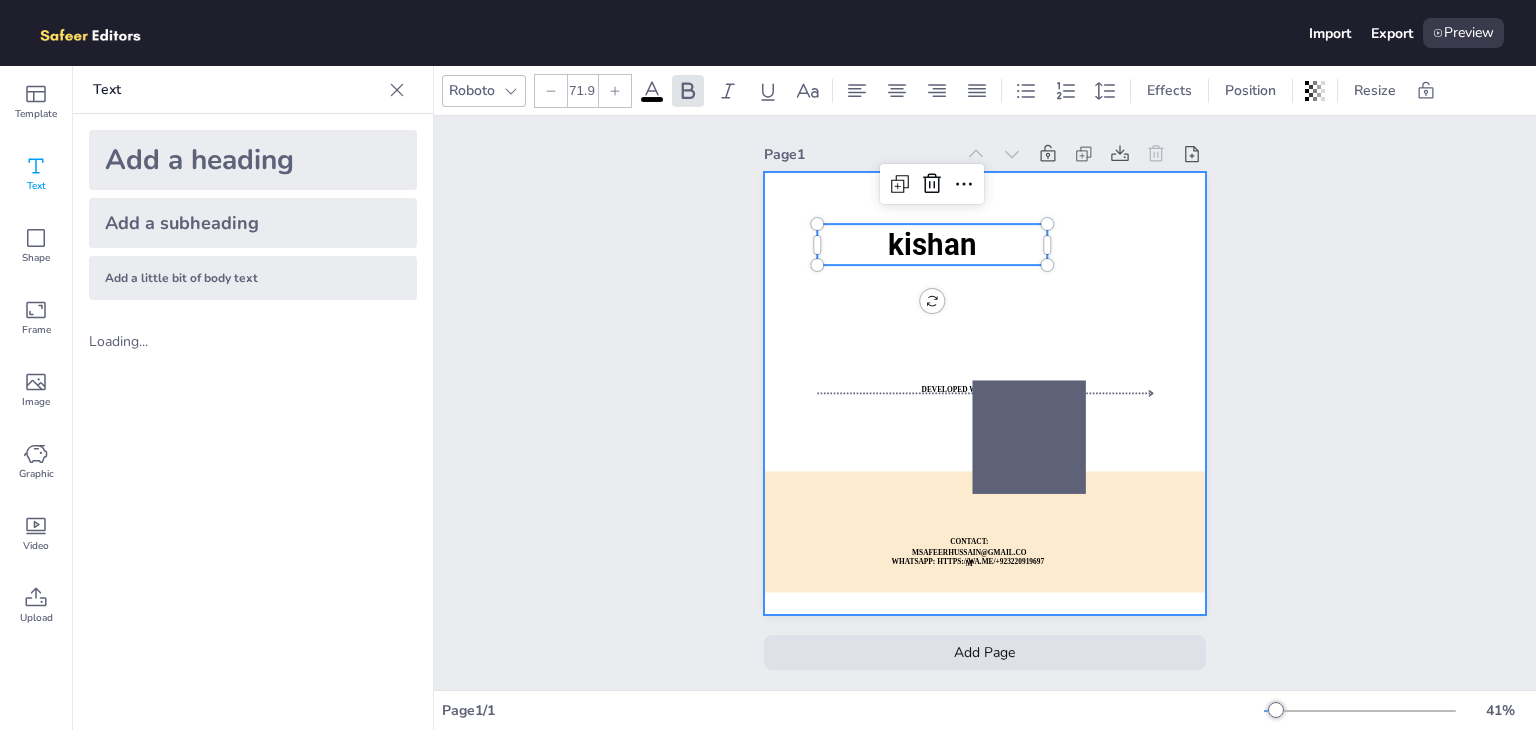 click at bounding box center (985, 393) 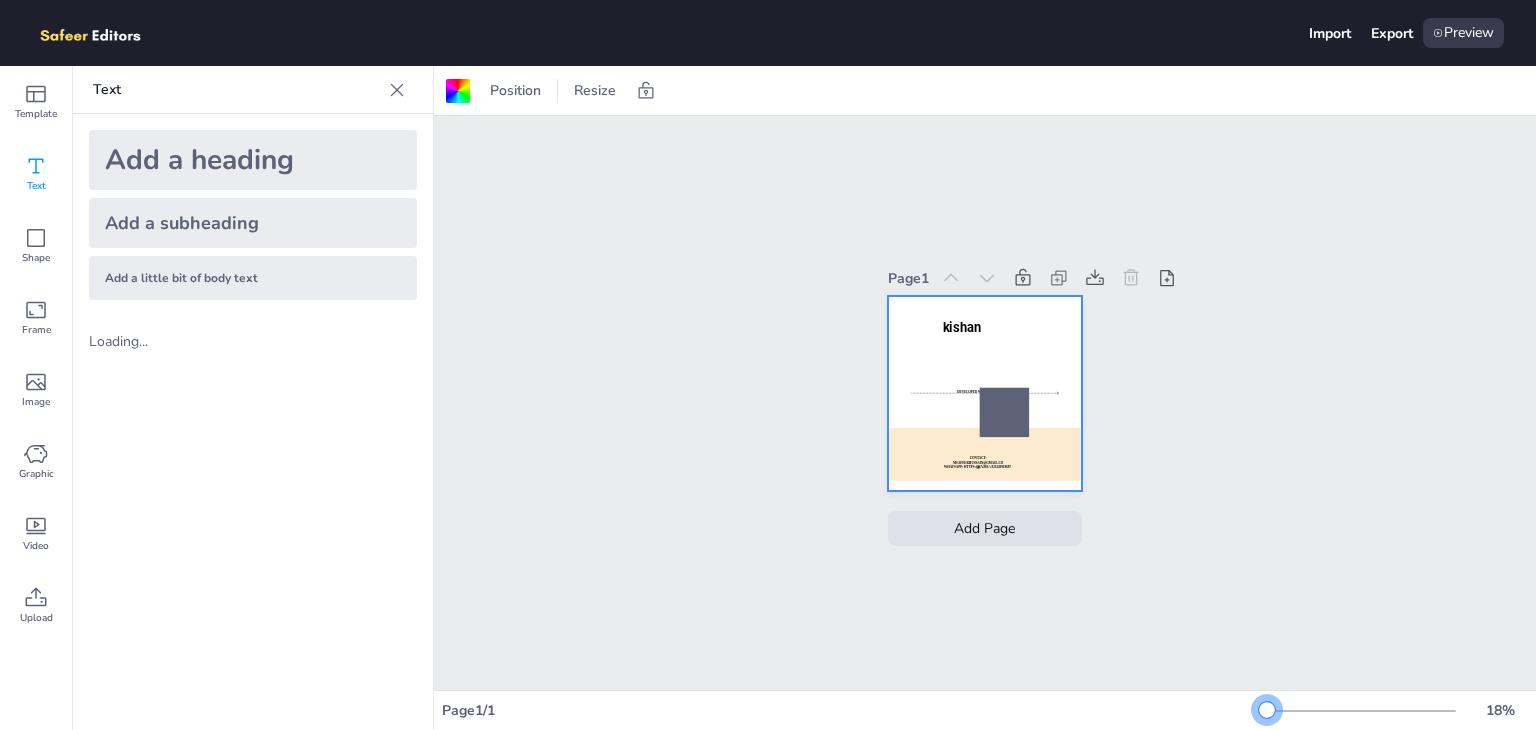 scroll, scrollTop: 0, scrollLeft: 0, axis: both 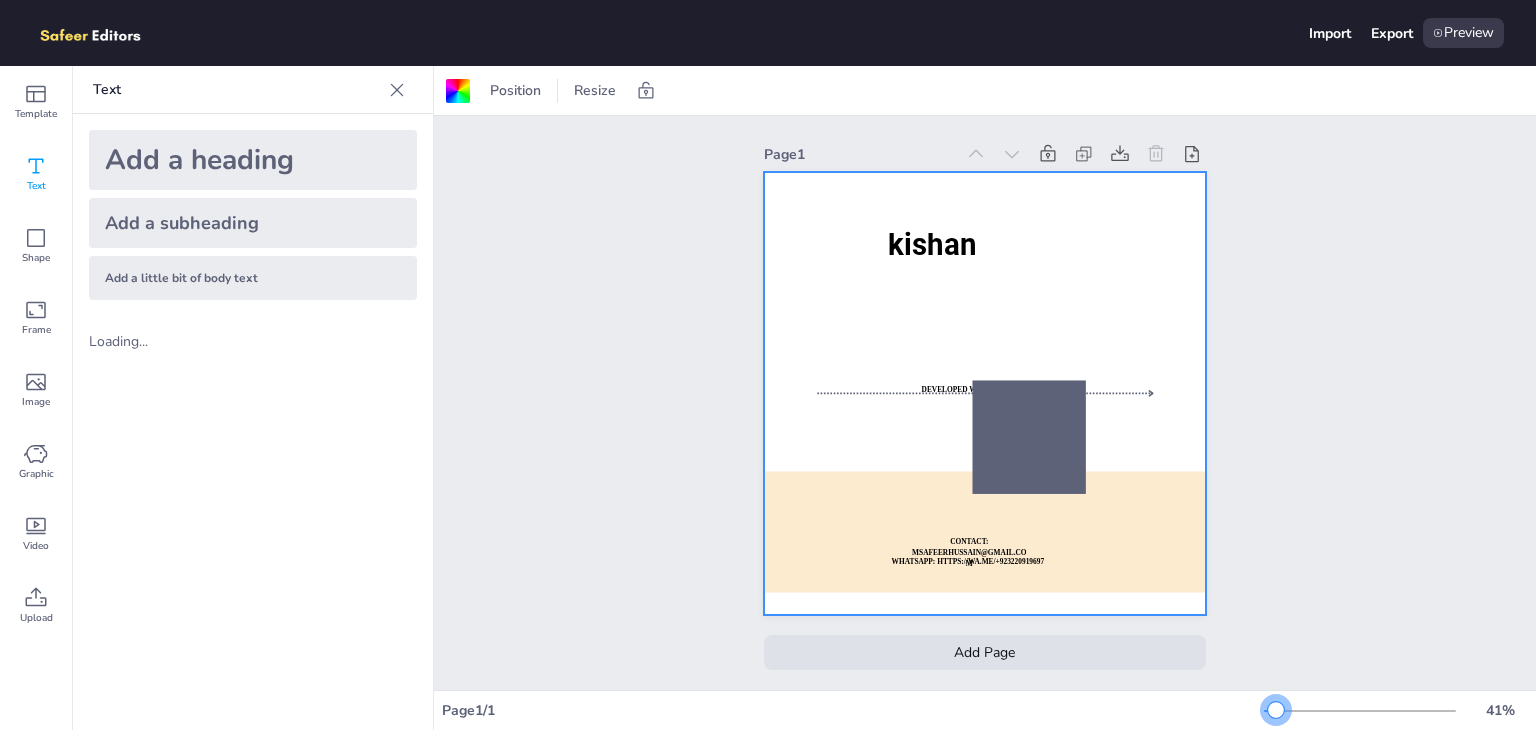 click at bounding box center [1276, 710] 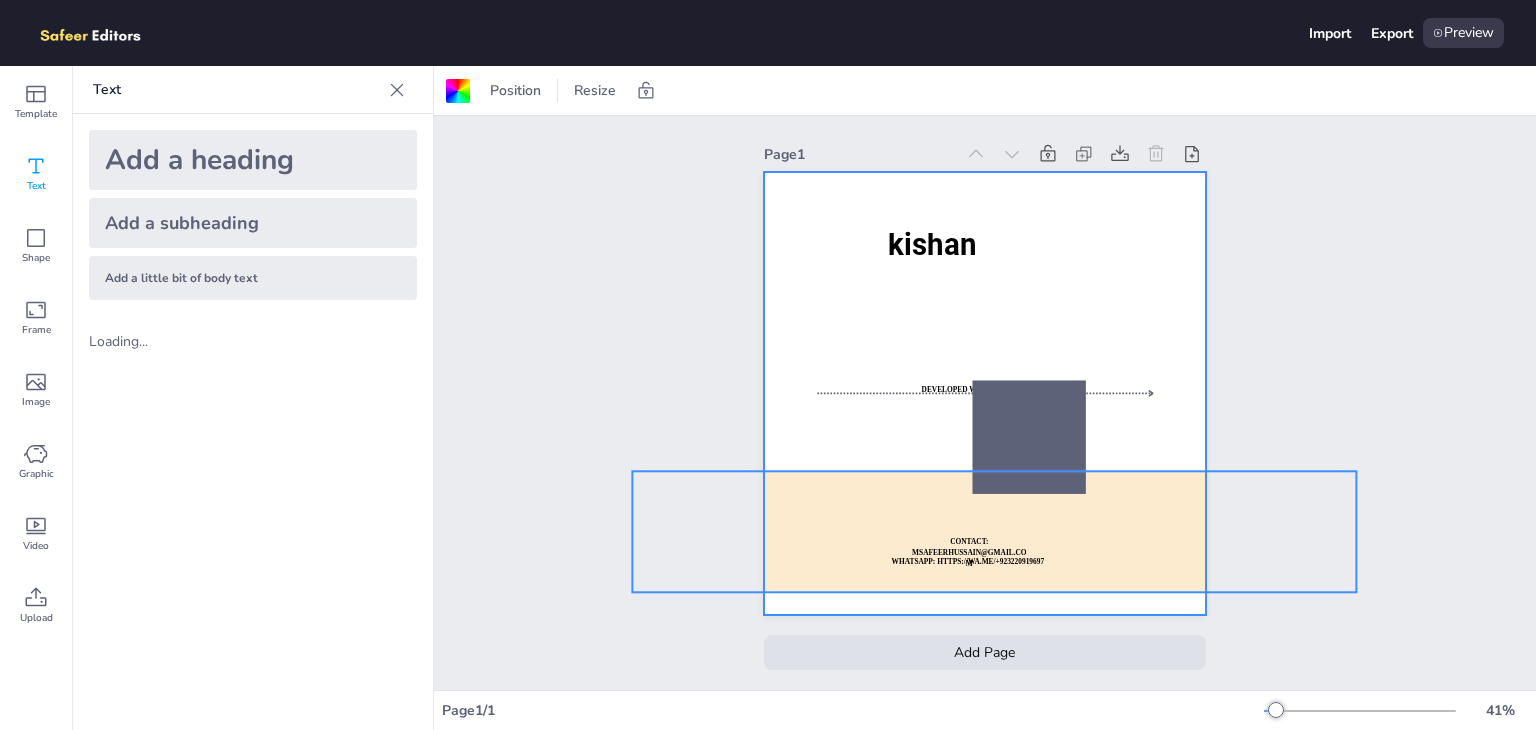 scroll, scrollTop: 16, scrollLeft: 0, axis: vertical 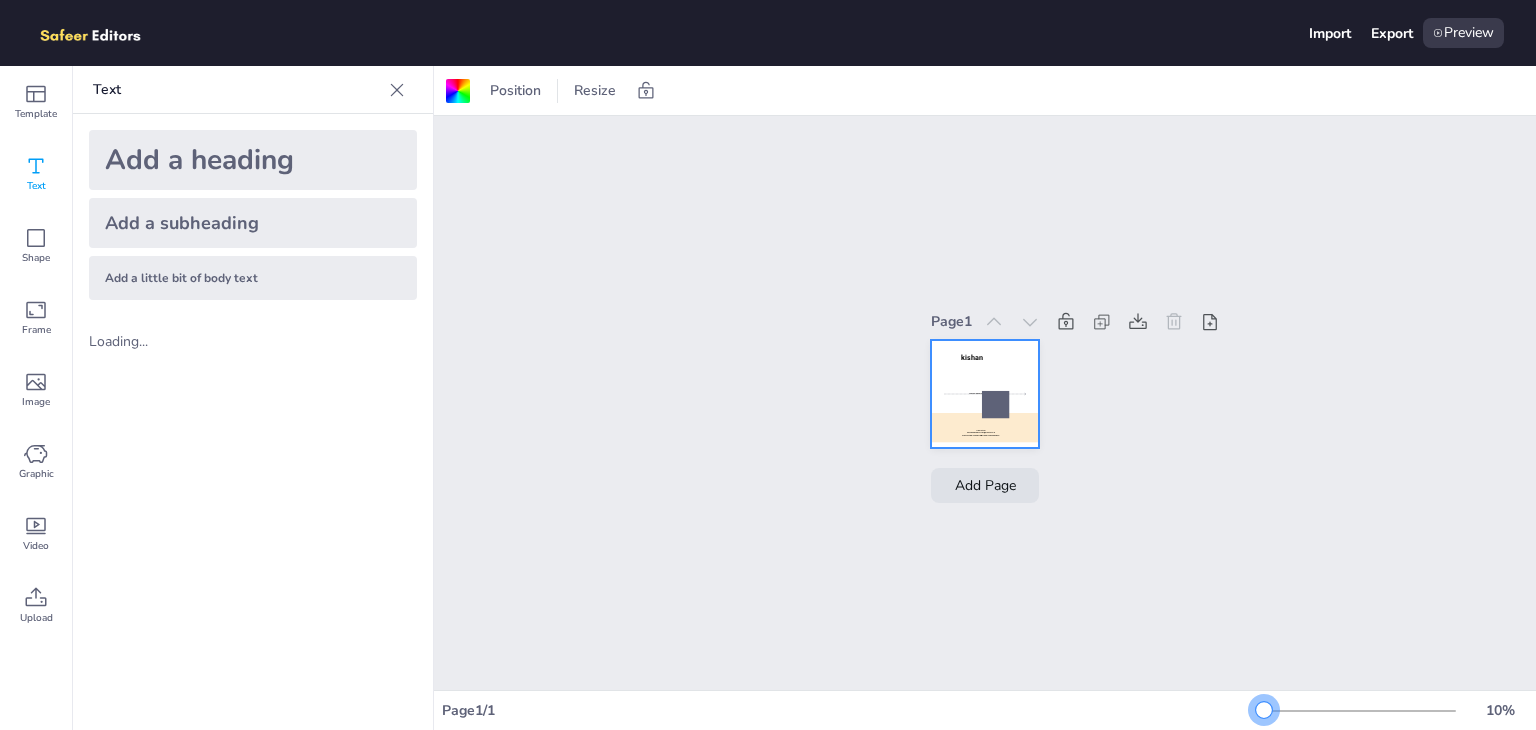 drag, startPoint x: 1204, startPoint y: 702, endPoint x: 1164, endPoint y: 699, distance: 40.112343 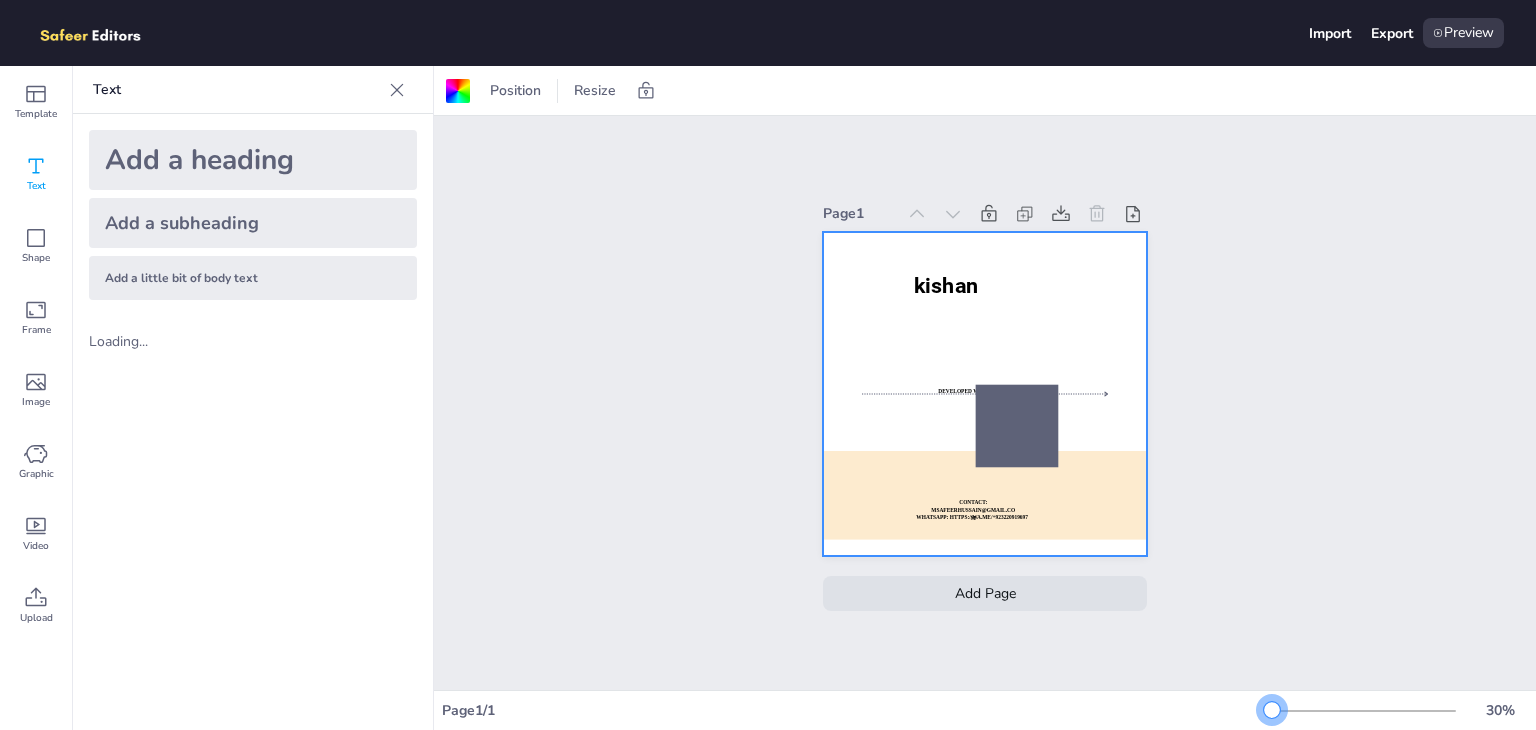 click at bounding box center [1272, 710] 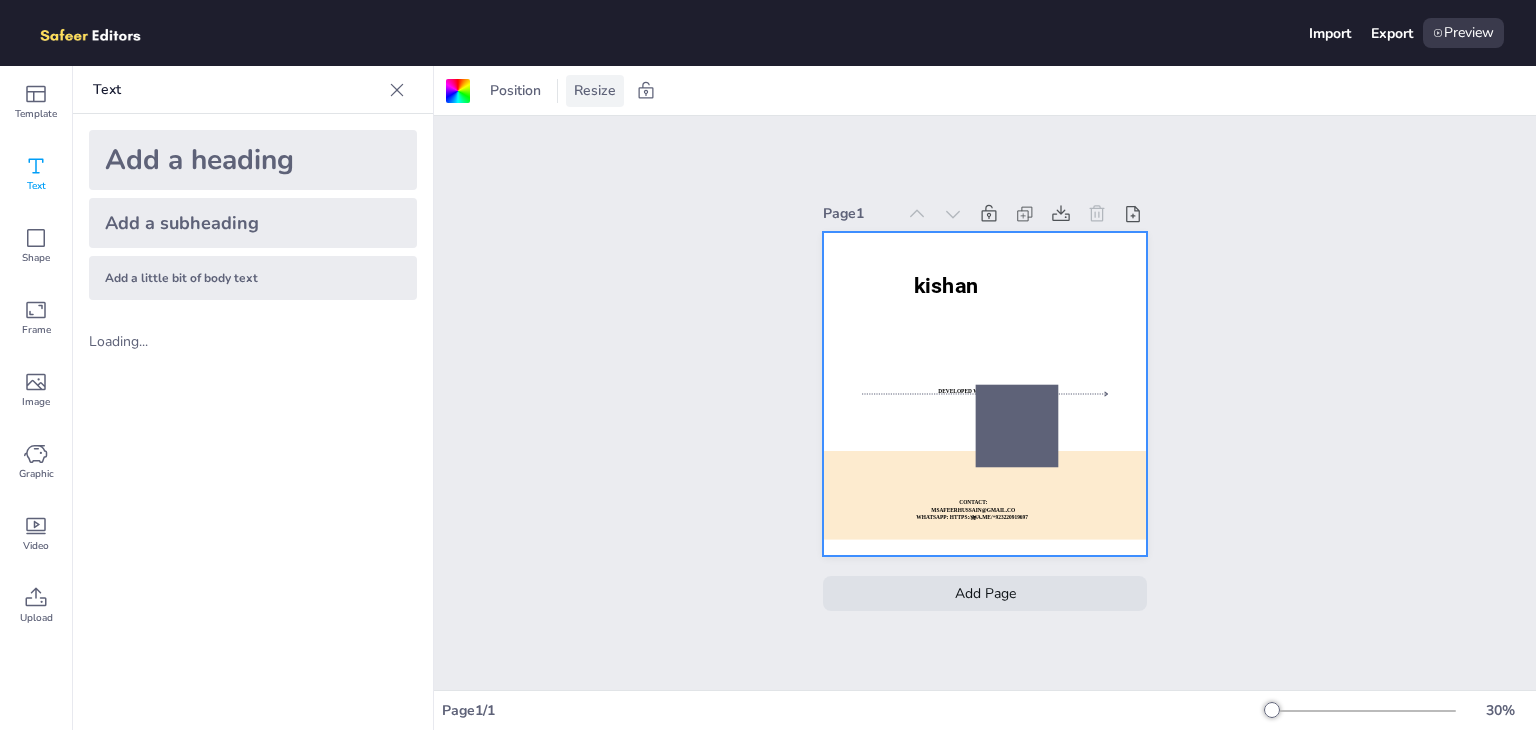 click on "Resize" at bounding box center [595, 90] 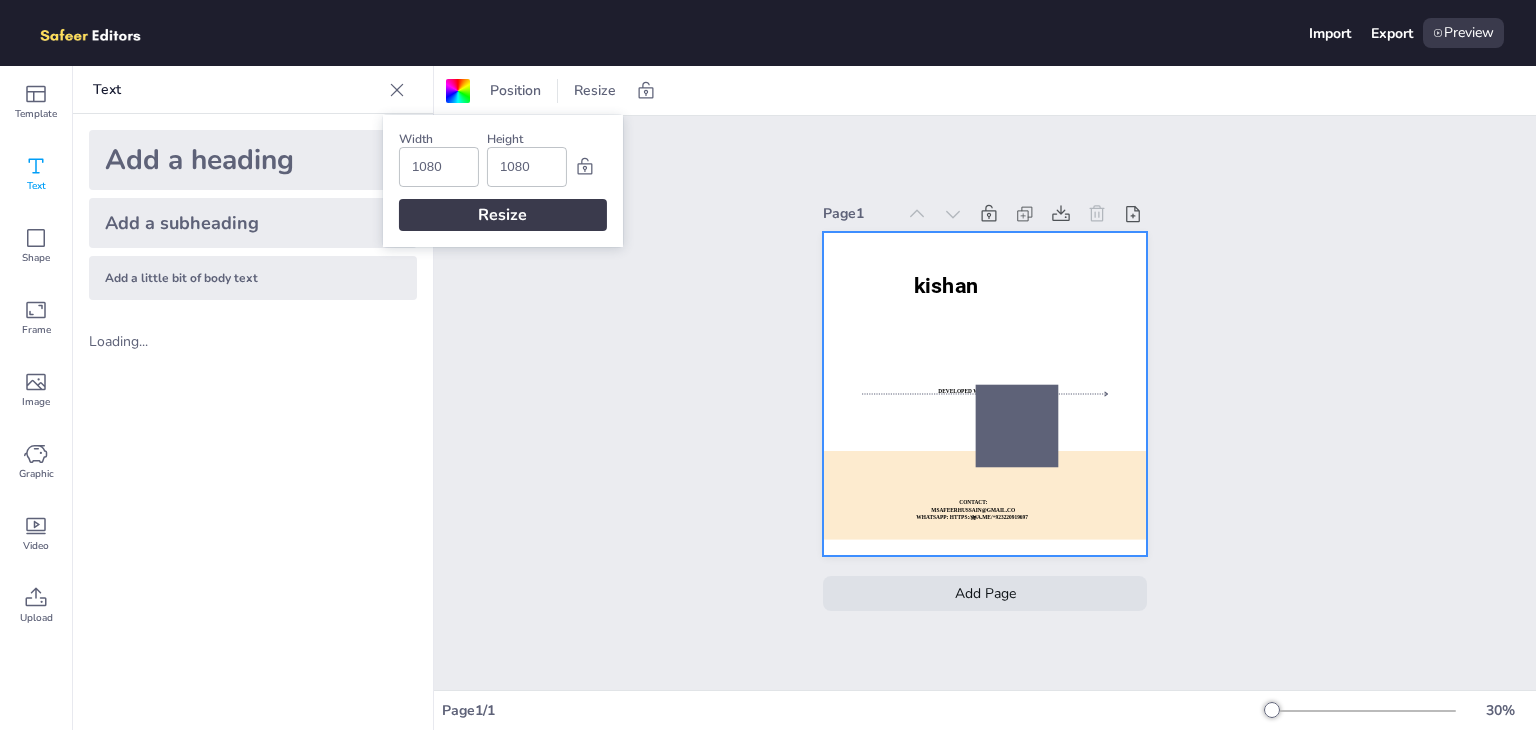 click on "1080" at bounding box center [527, 167] 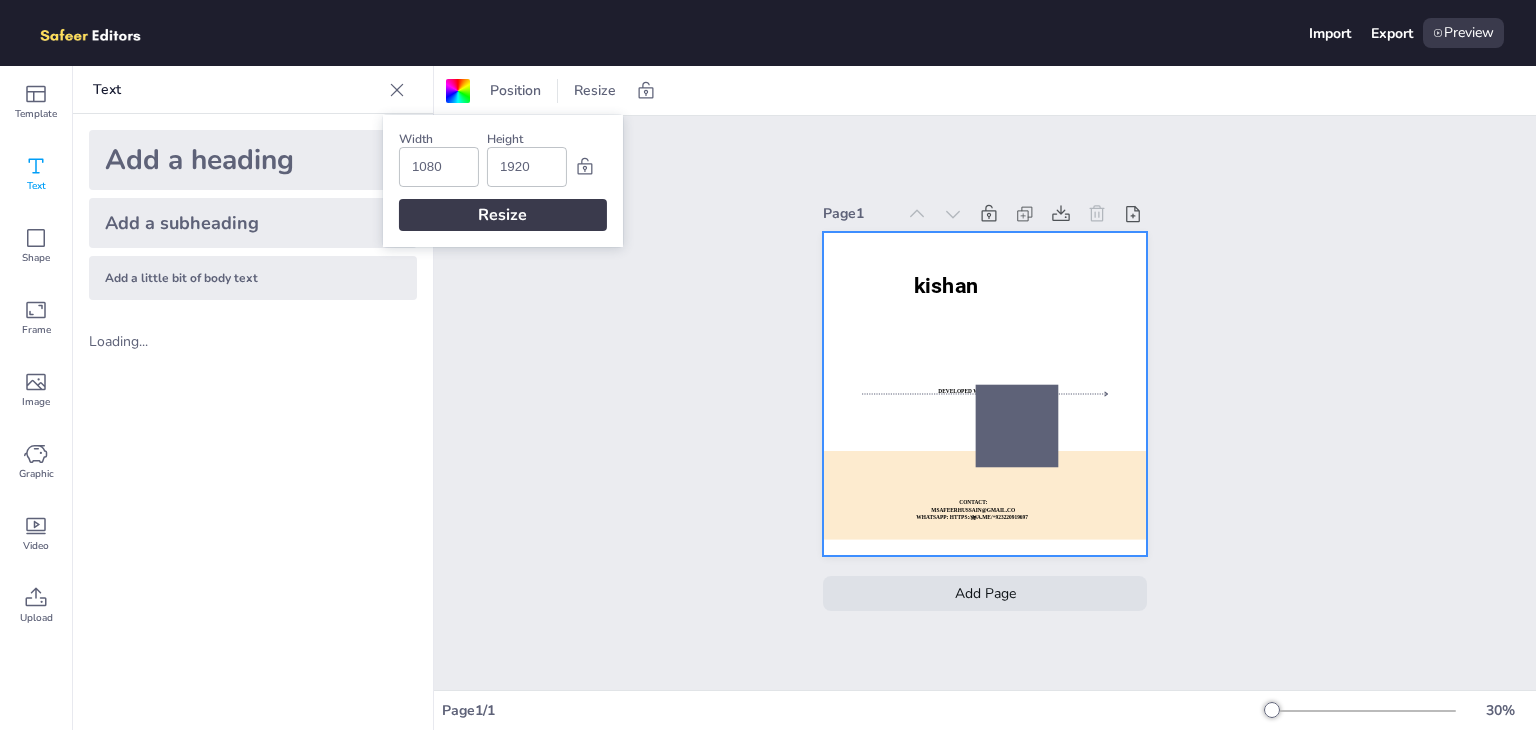 type on "1920" 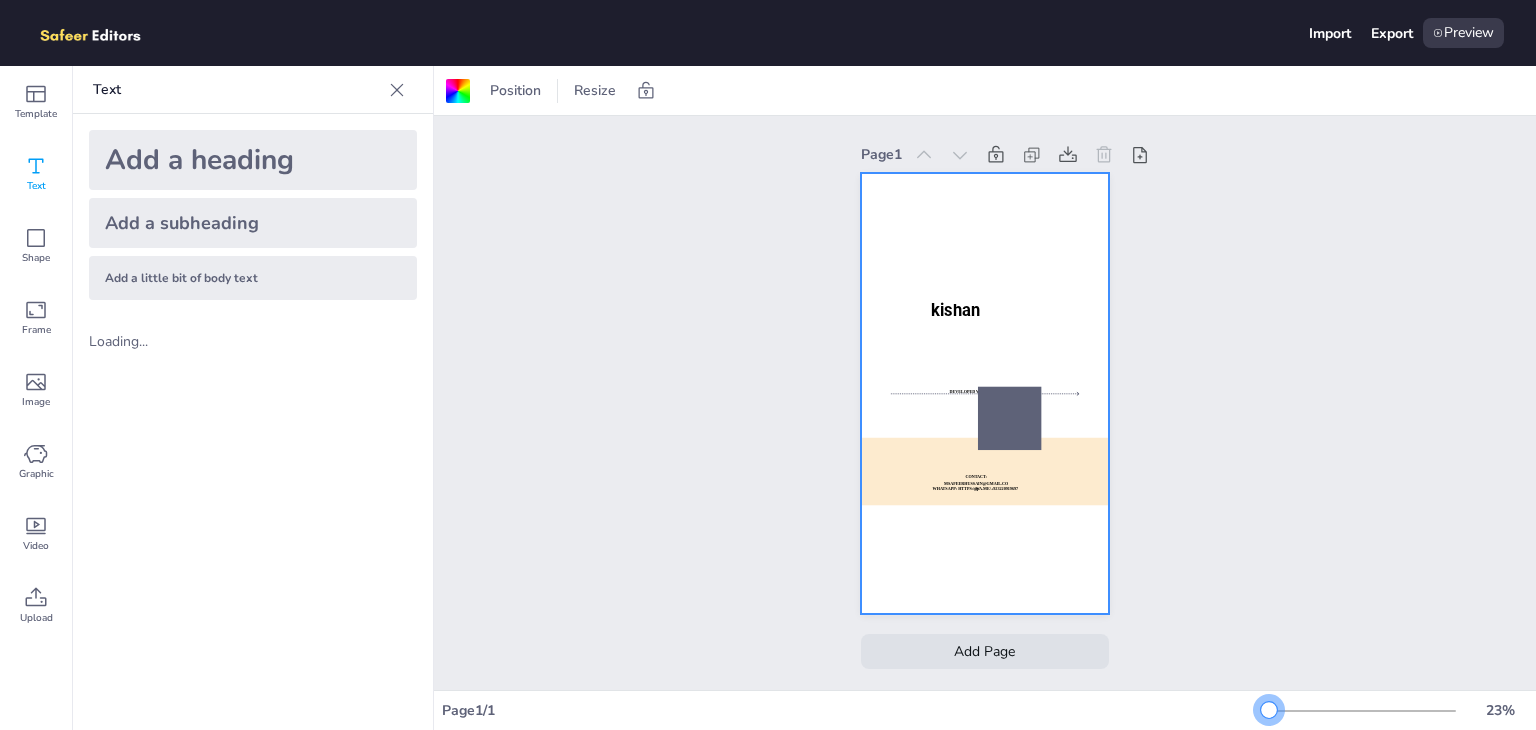 drag, startPoint x: 1283, startPoint y: 716, endPoint x: 1269, endPoint y: 721, distance: 14.866069 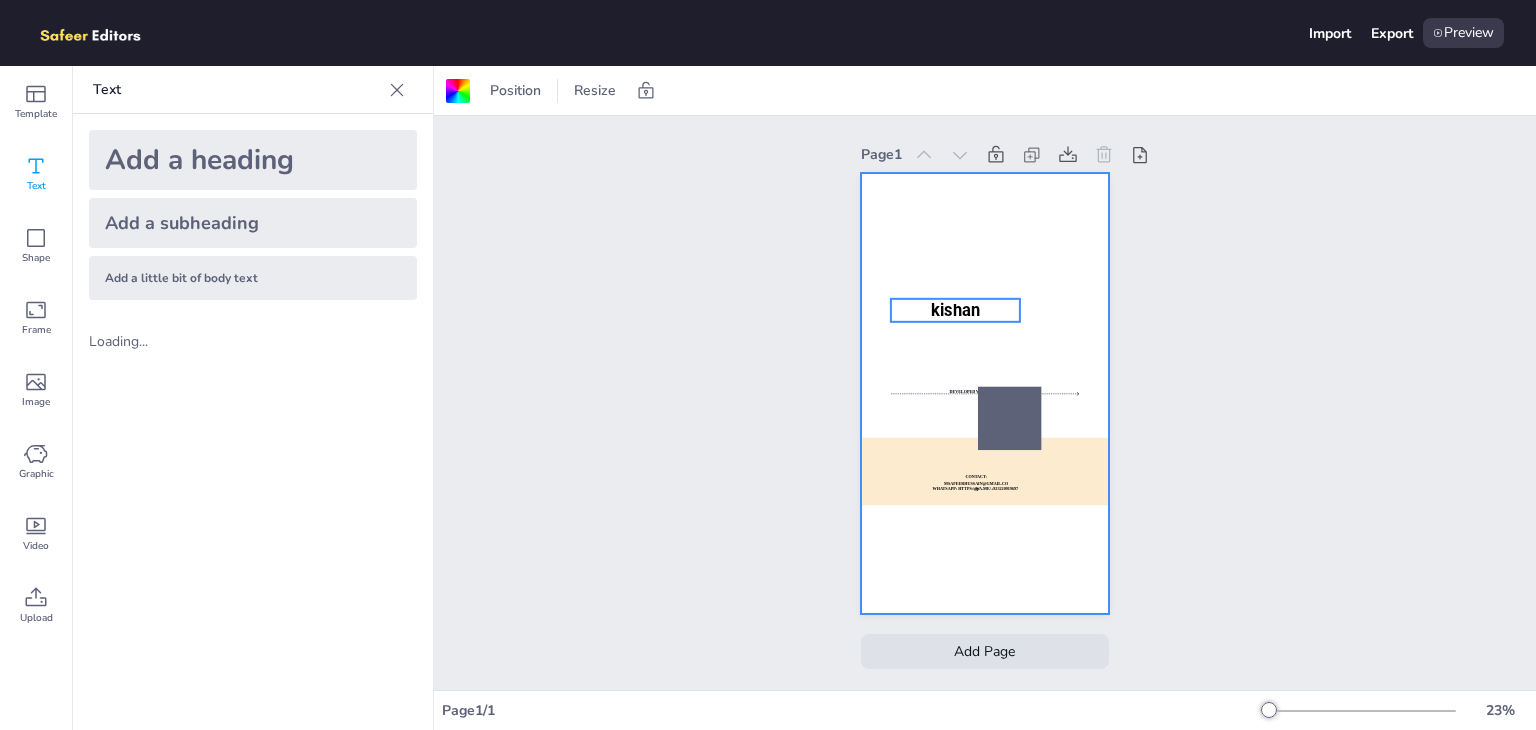 click on "kishan" at bounding box center (955, 309) 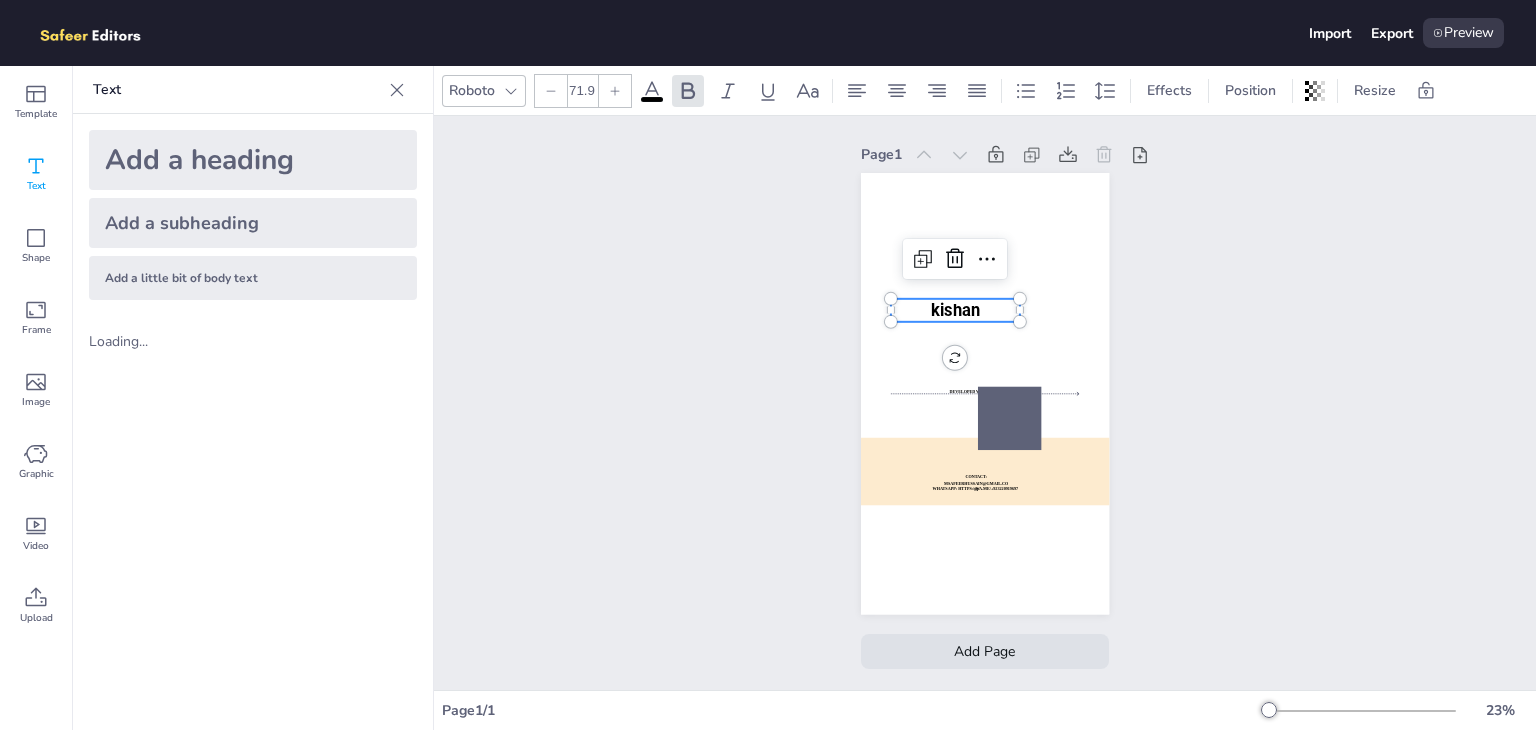 click on "kishan" at bounding box center (955, 309) 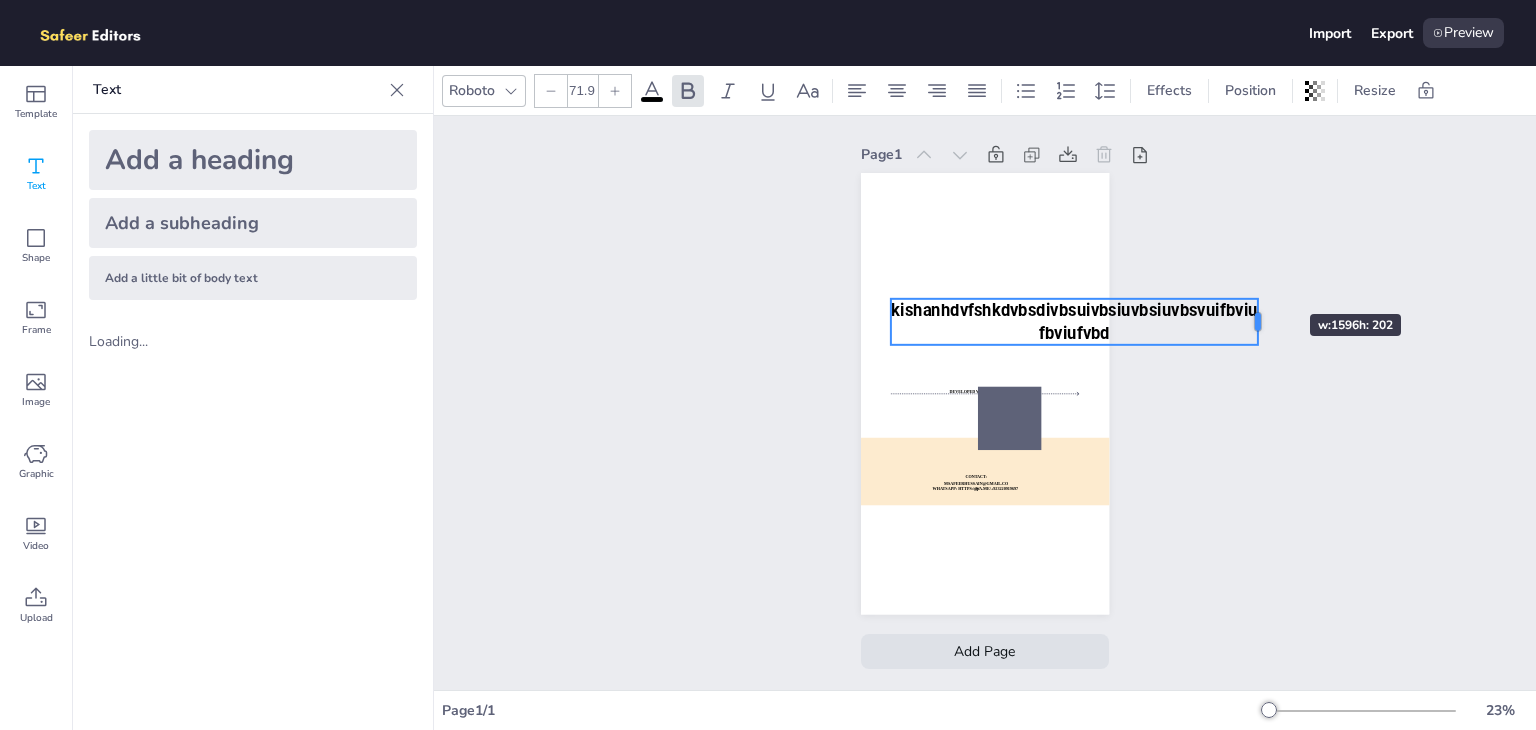 drag, startPoint x: 1012, startPoint y: 340, endPoint x: 1250, endPoint y: 278, distance: 245.94308 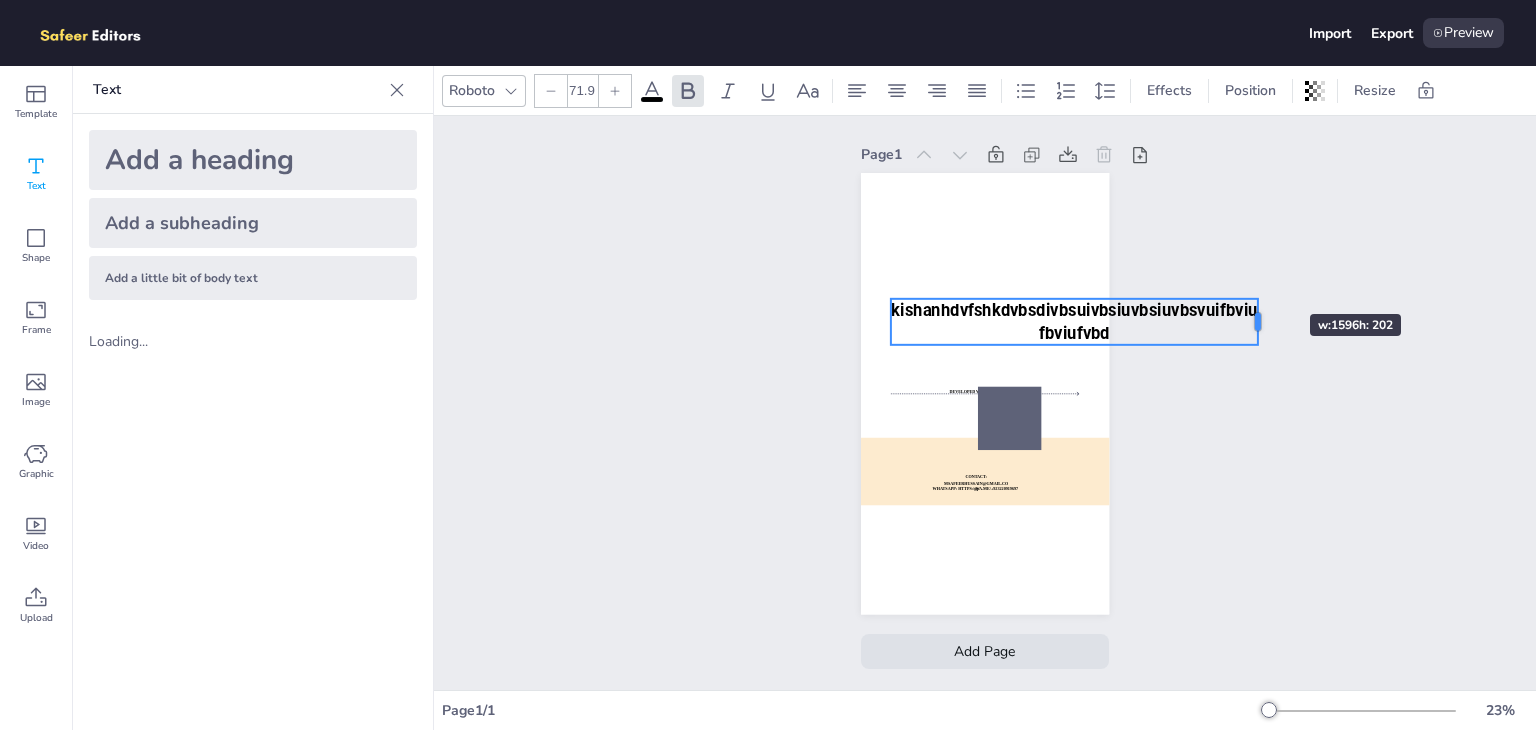 click on "Page  1 DEVELOPED WITH REACTJS WHATSAPP: https://wa.me/[PHONE] CONTACT: [EMAIL] kishanhdvfshkdvbsdivbsuivbsiuvbsiuvbsvuifbviufbviufvbd kishanhdvfshkdvbsdivbsuivbsiuvbsiuvbsvuifbviufbviufvbd Add Page" at bounding box center [985, 403] 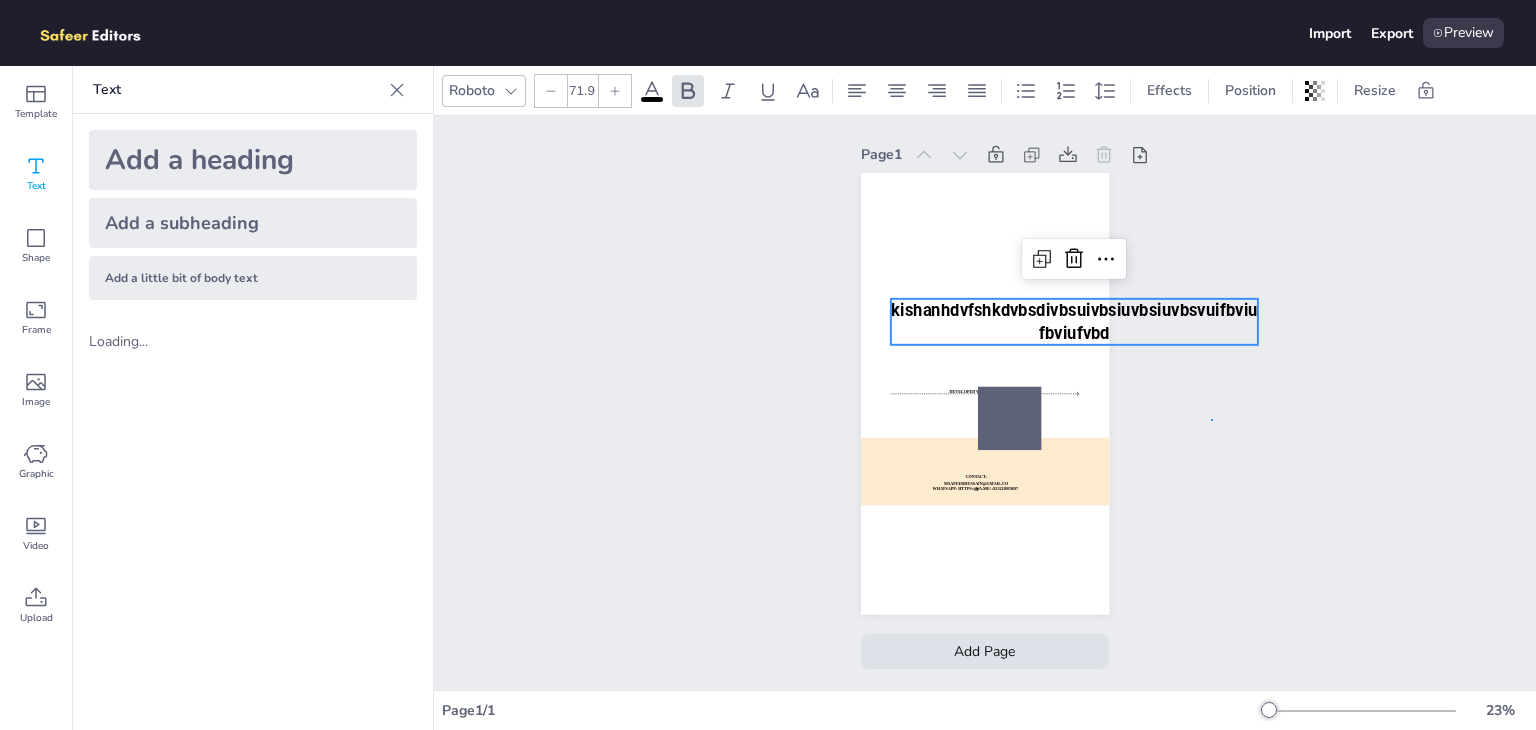 drag, startPoint x: 1212, startPoint y: 420, endPoint x: 1153, endPoint y: 388, distance: 67.11929 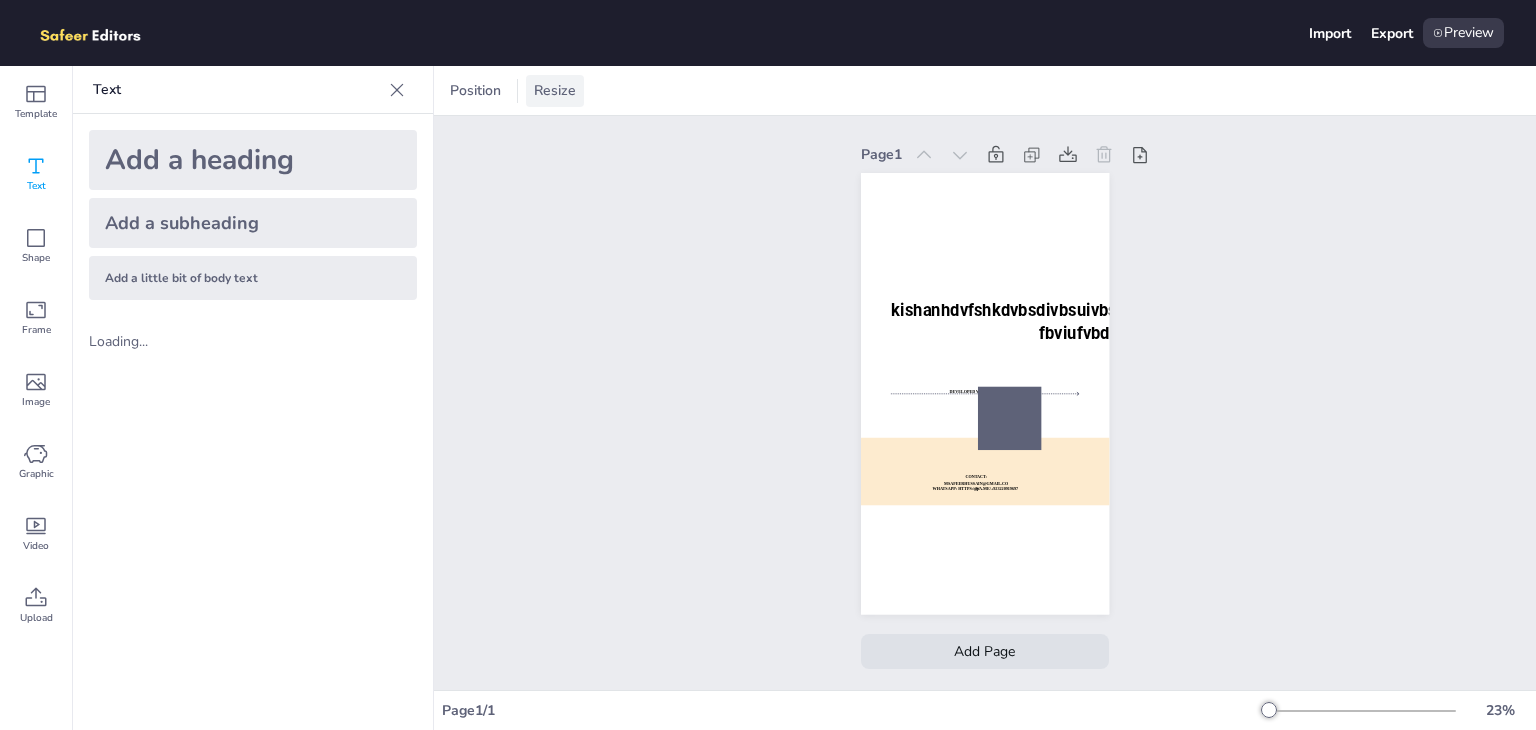 click on "Resize" at bounding box center (555, 91) 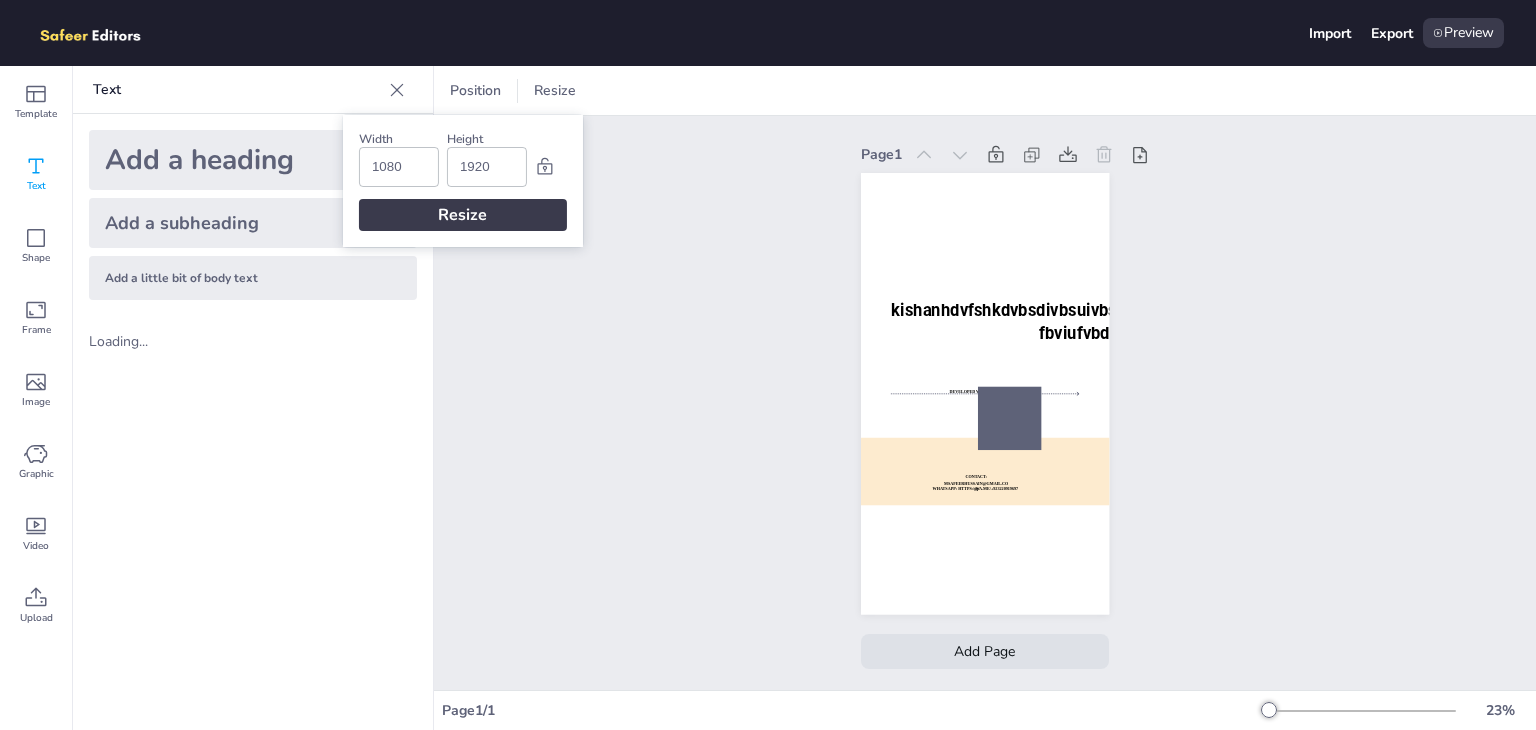 click on "1080" at bounding box center [399, 167] 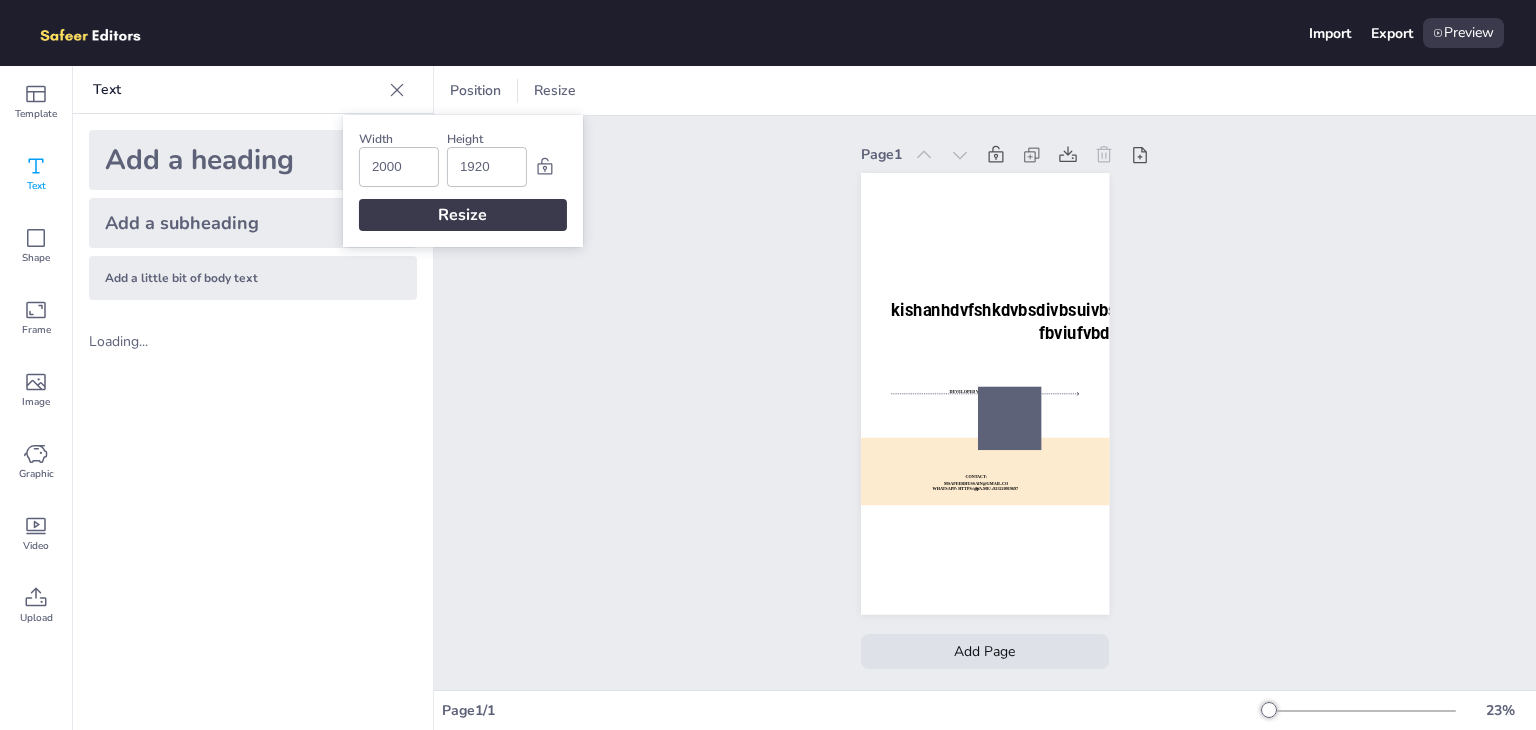 type on "2000" 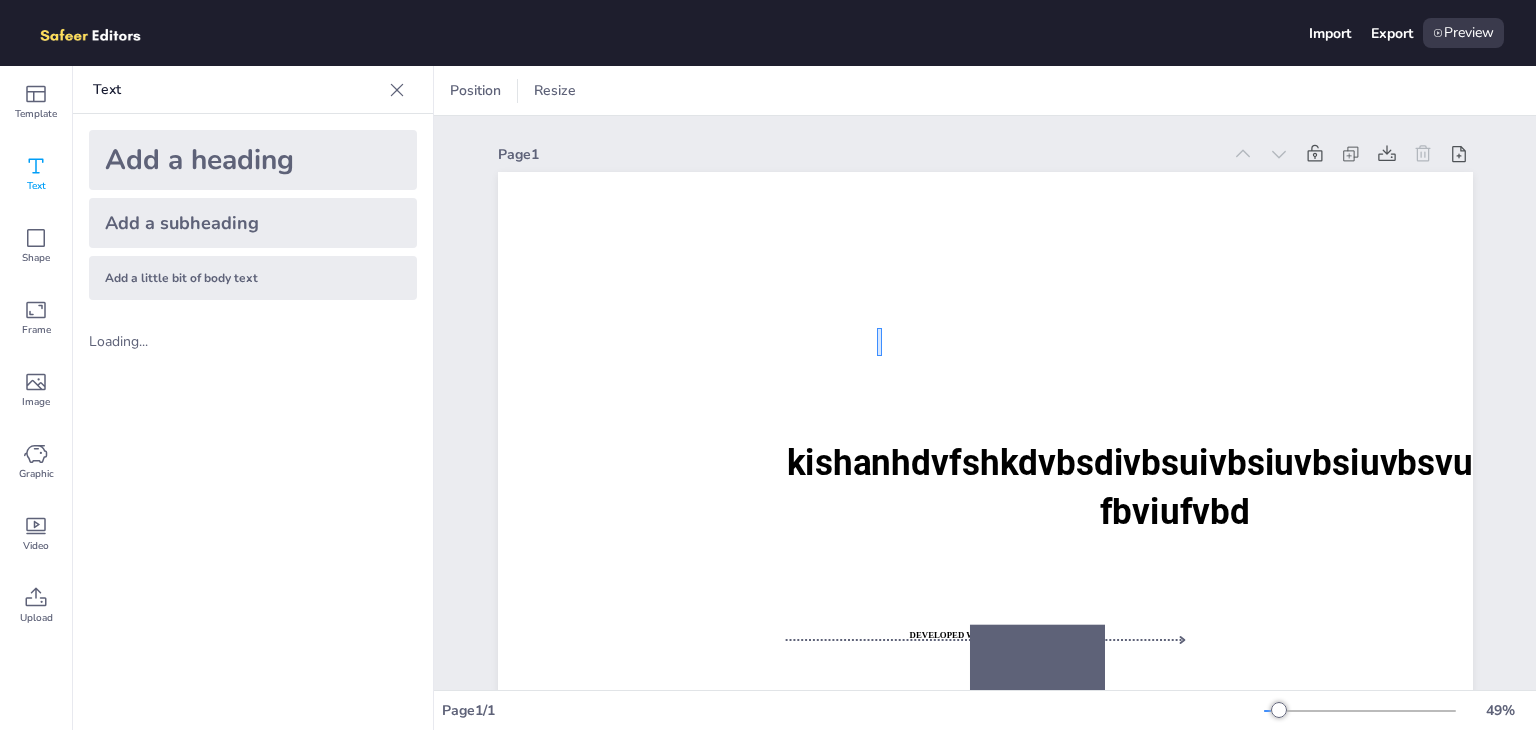 drag, startPoint x: 882, startPoint y: 356, endPoint x: 877, endPoint y: 312, distance: 44.28318 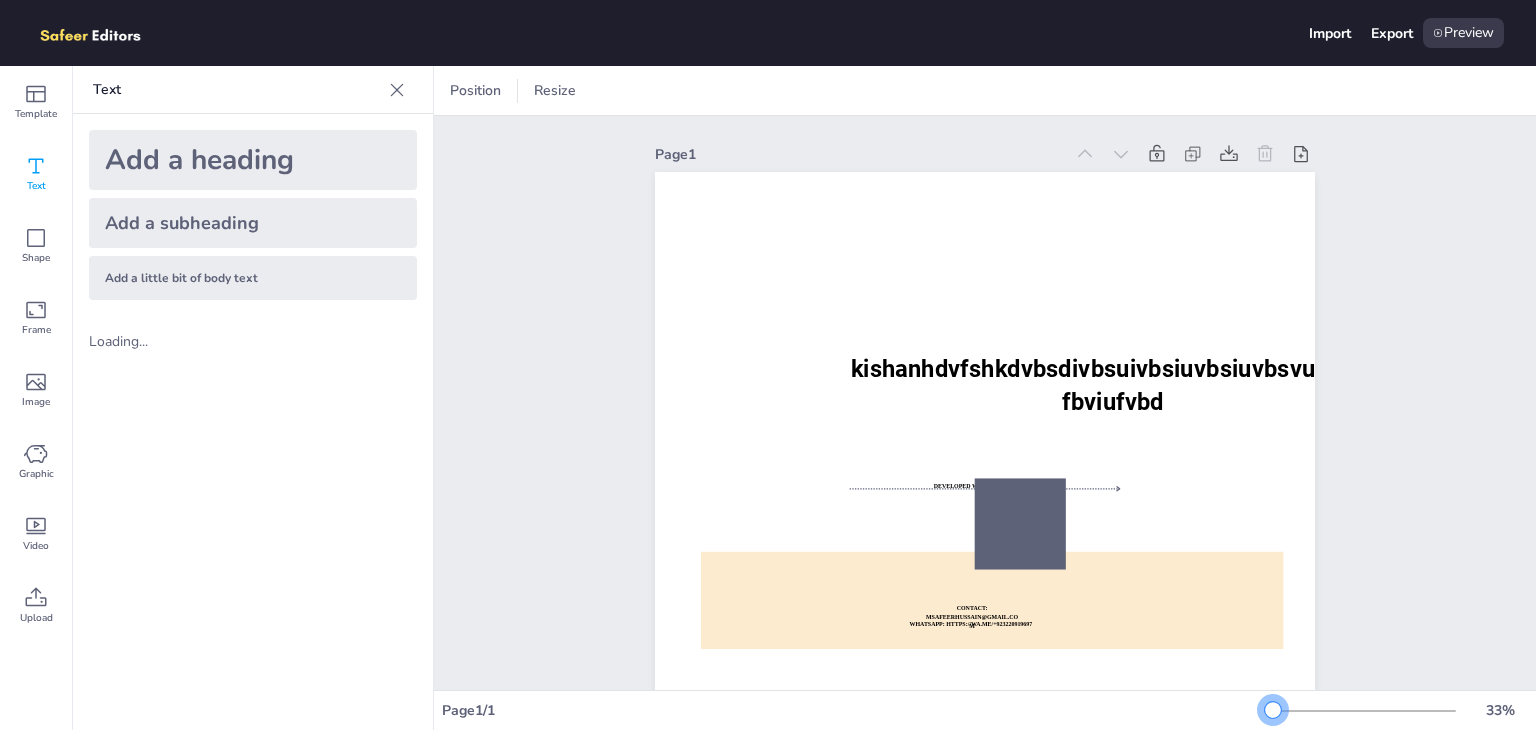 drag, startPoint x: 1298, startPoint y: 708, endPoint x: 1273, endPoint y: 705, distance: 25.179358 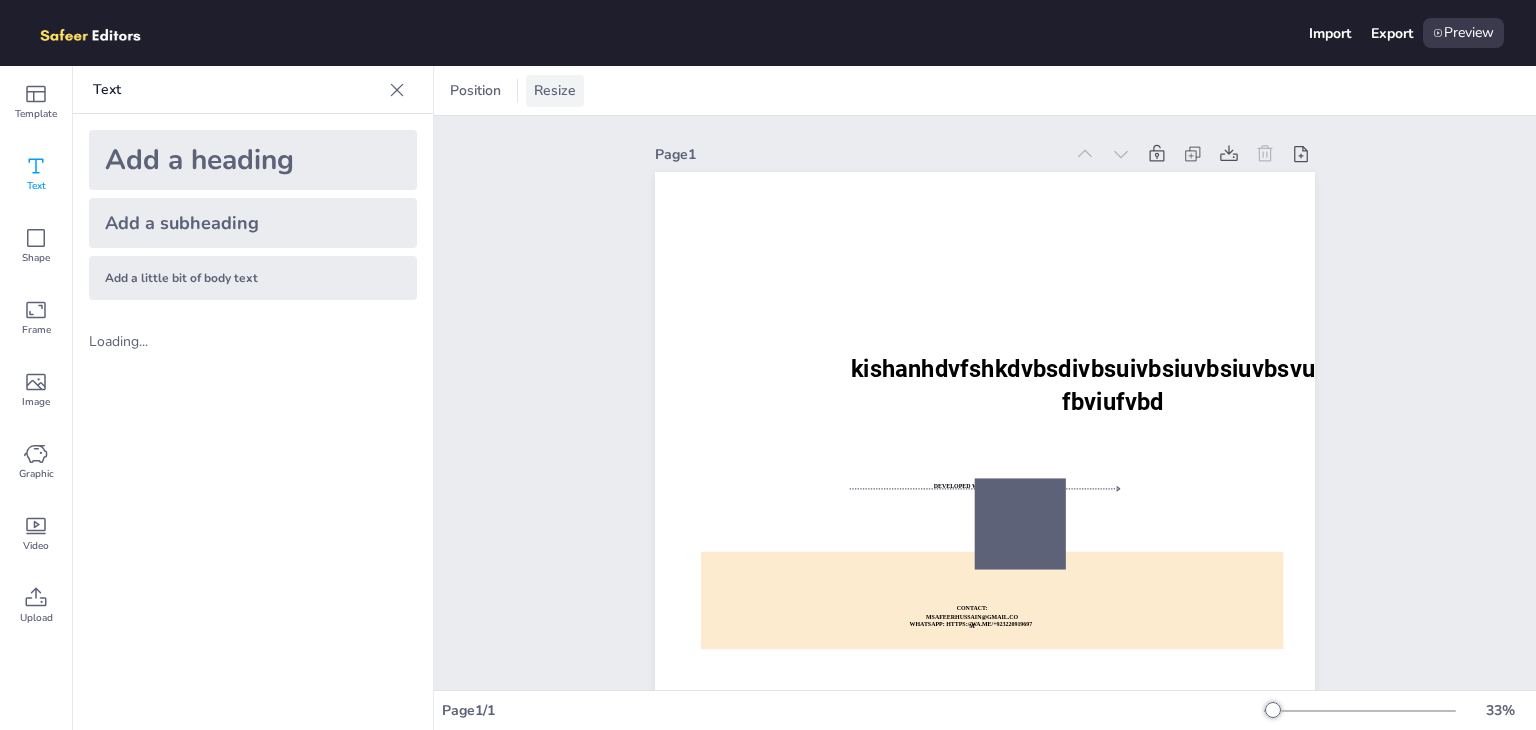 click on "Resize" at bounding box center [555, 91] 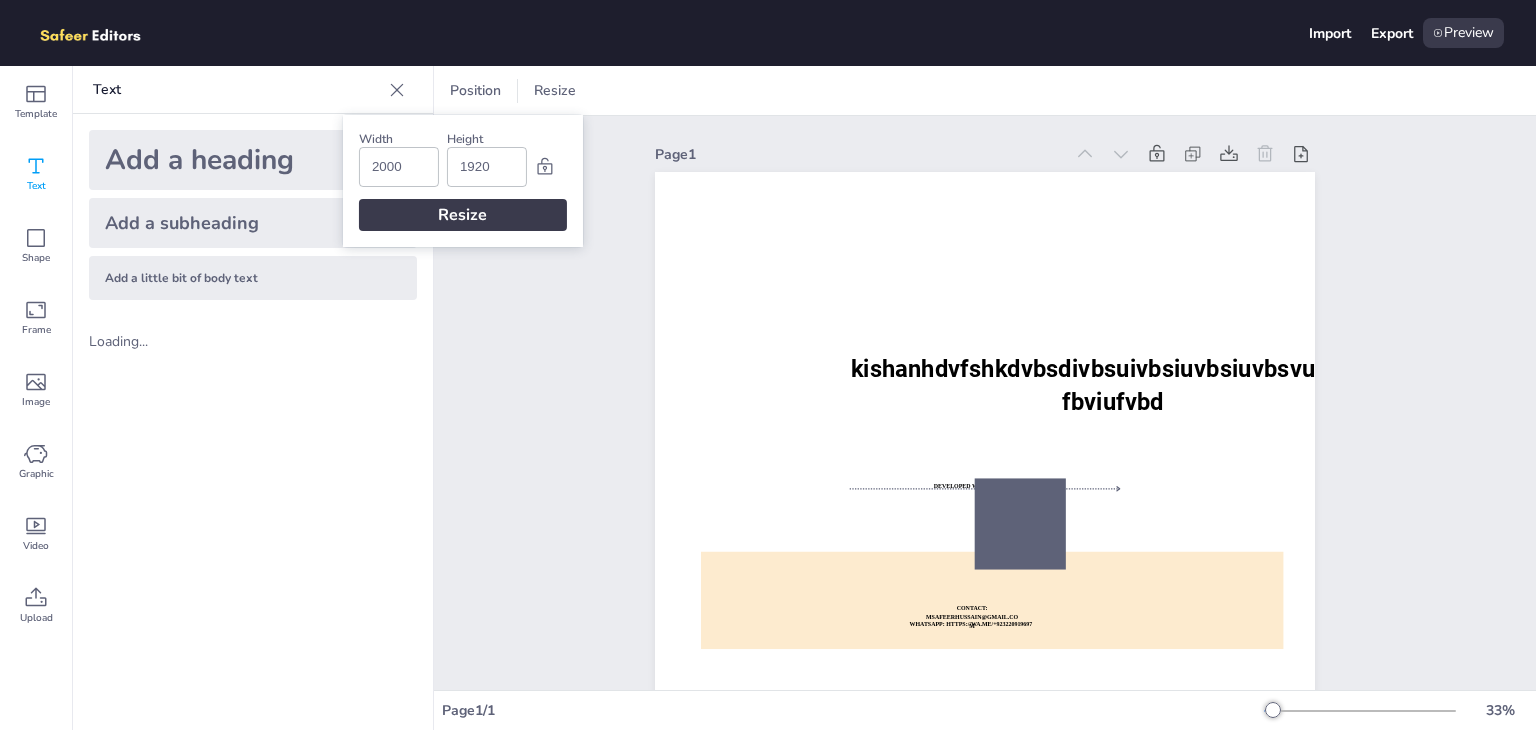click on "2000" at bounding box center [399, 167] 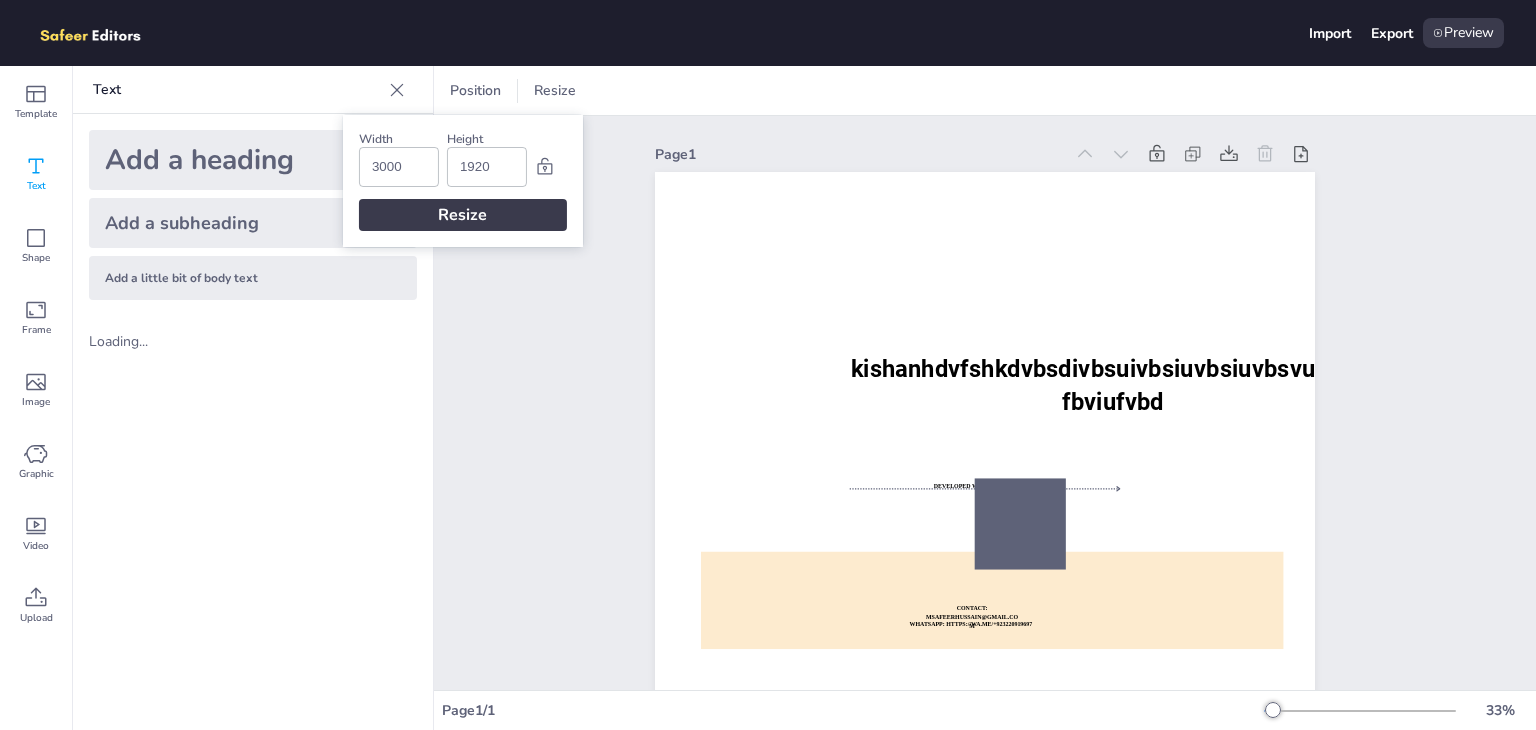 type on "3000" 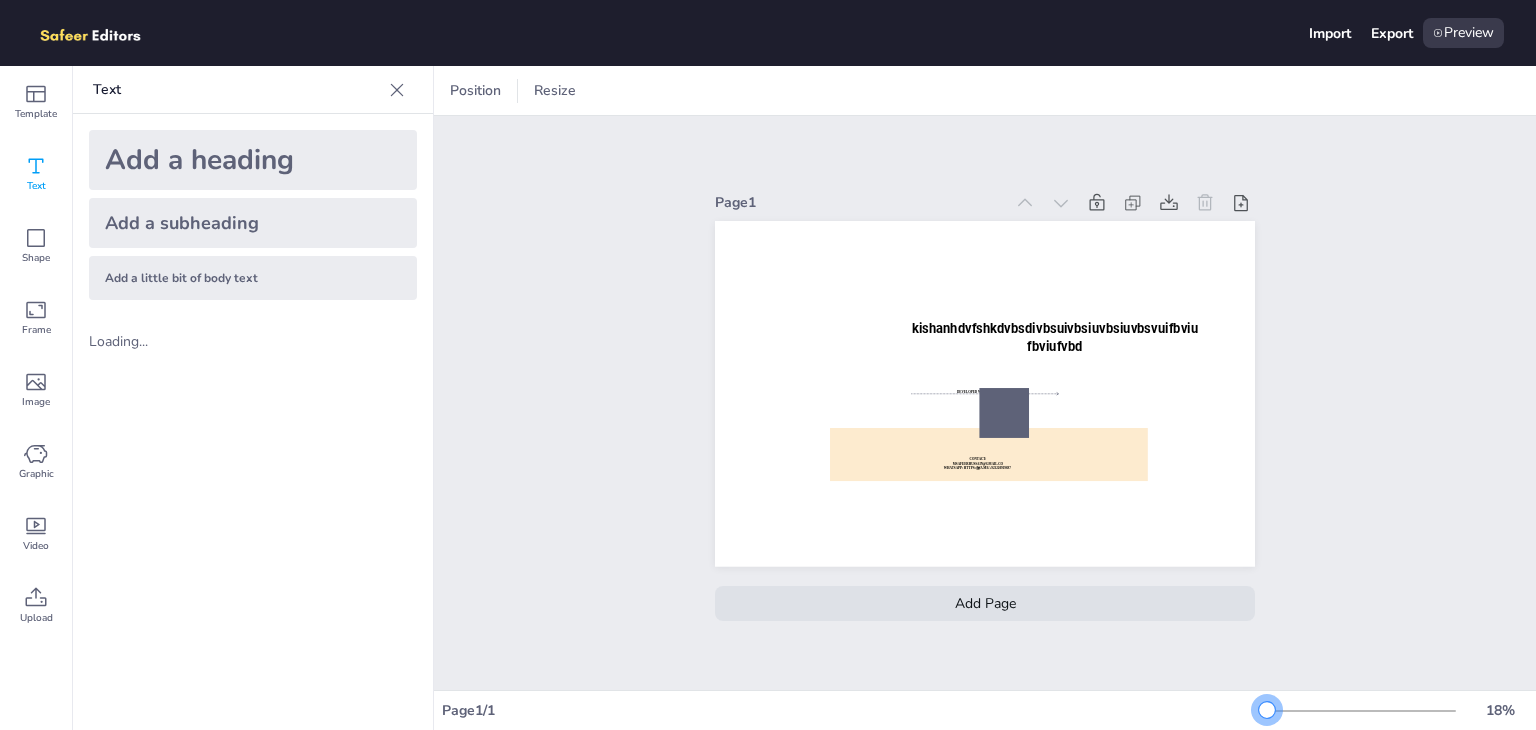 drag, startPoint x: 1278, startPoint y: 710, endPoint x: 1267, endPoint y: 713, distance: 11.401754 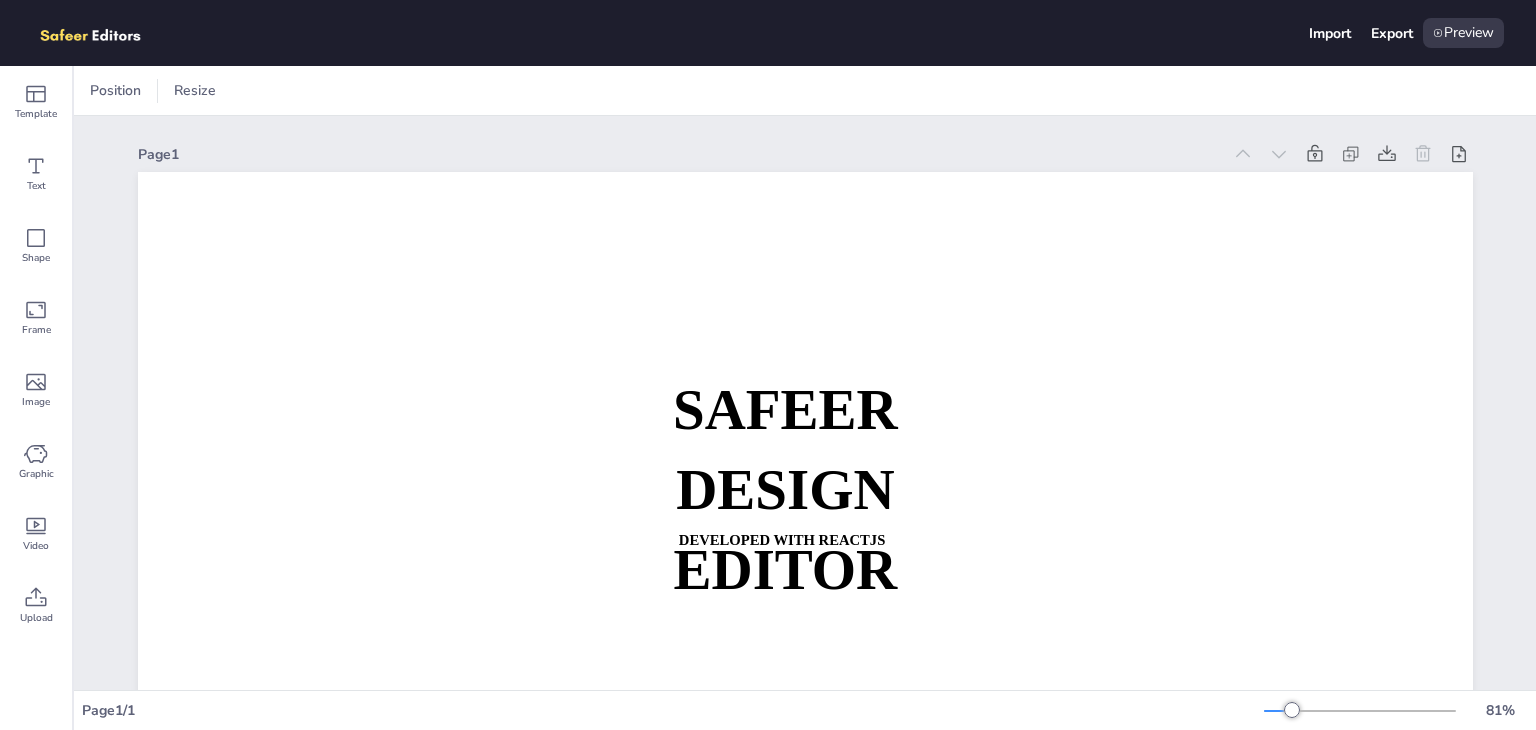 scroll, scrollTop: 0, scrollLeft: 0, axis: both 